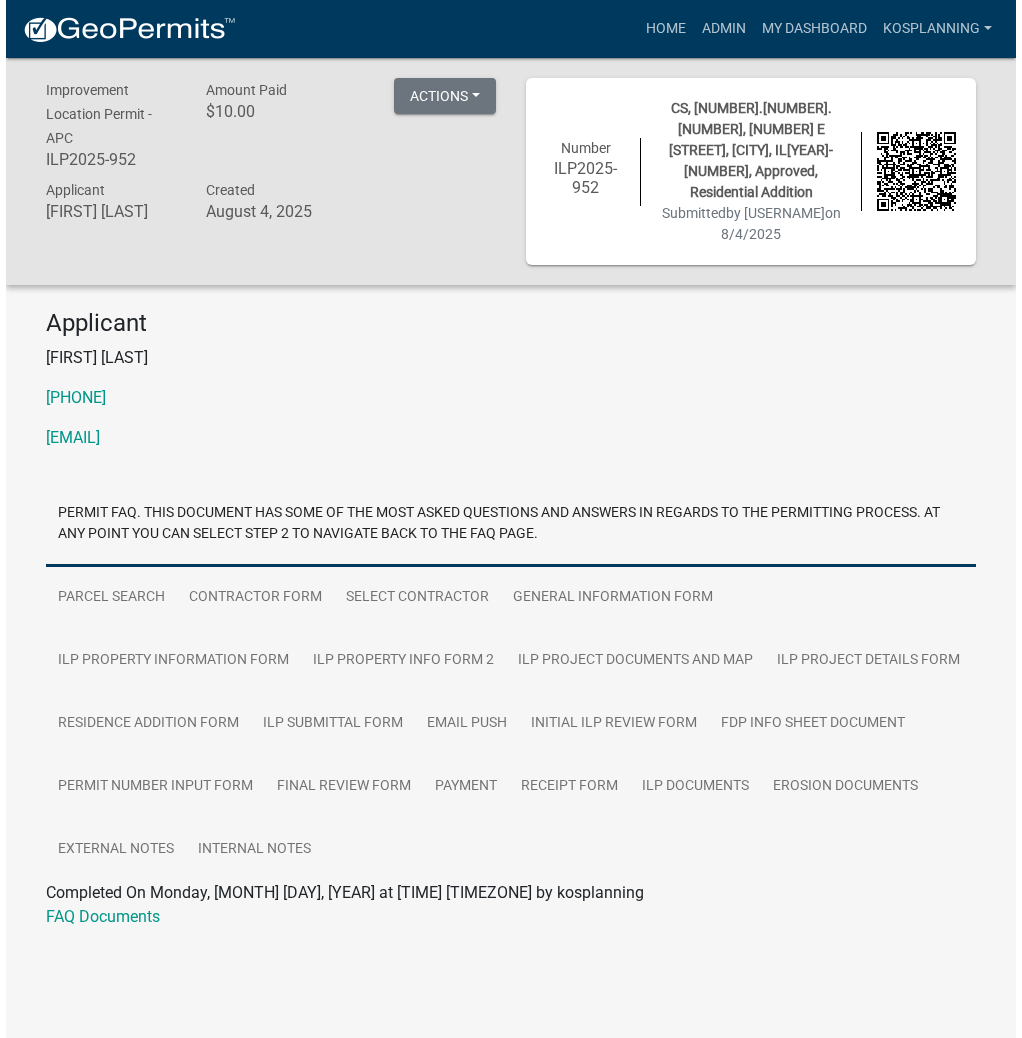 scroll, scrollTop: 0, scrollLeft: 0, axis: both 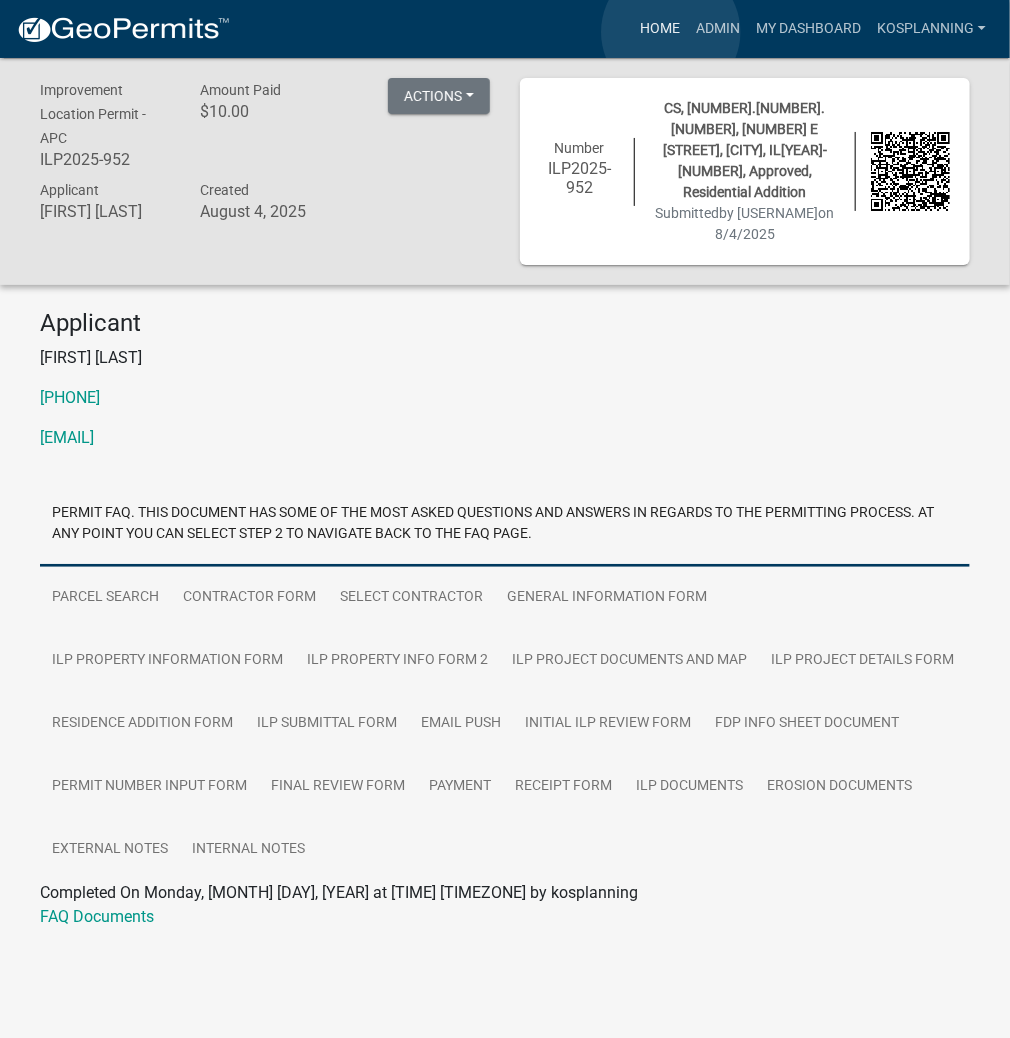 click on "Home" at bounding box center [660, 29] 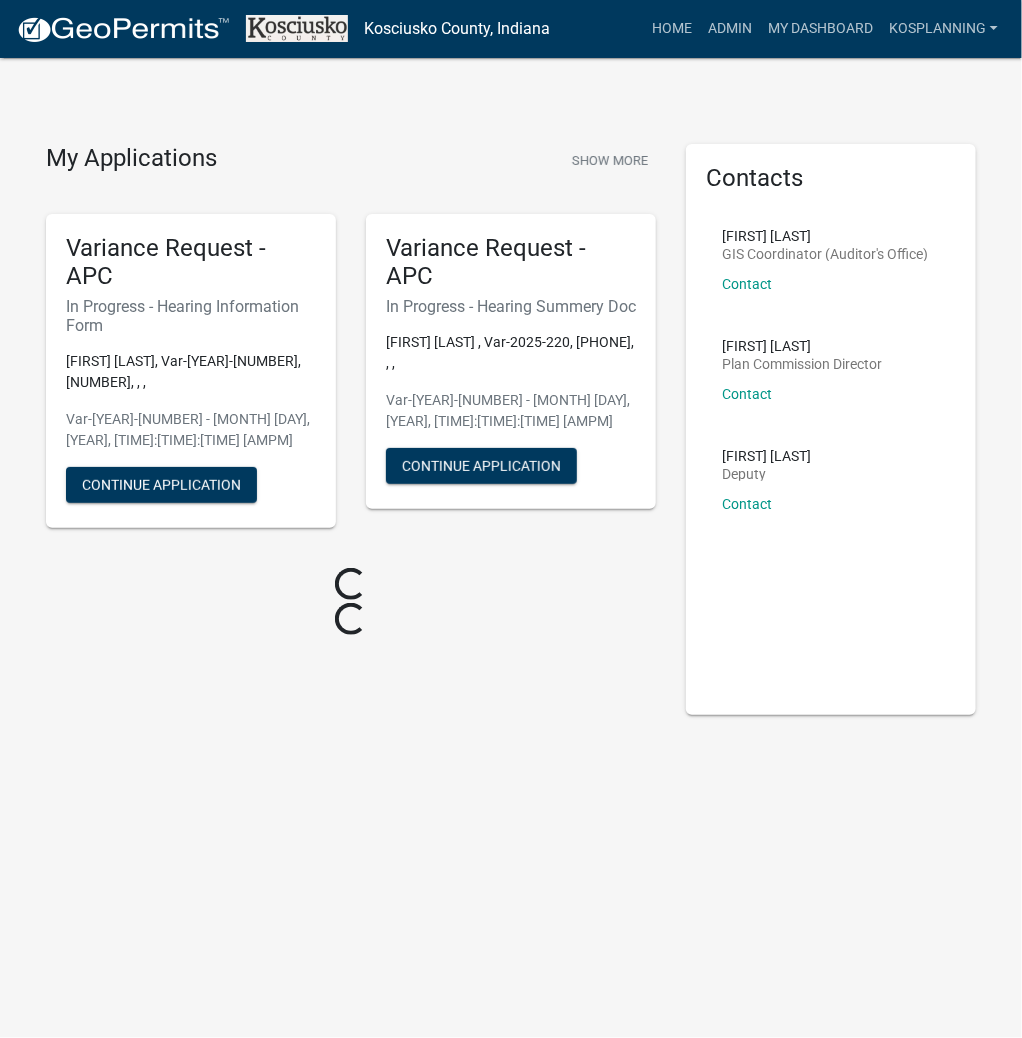 click on "My Applications  Show More  Variance Request - APC   In Progress - Hearing Information Form  [FIRST] [LAST], Var-2025-225, [PHONE], , ,   Var-2025-225 - Jul 31, 2025, 3:43:41 PM   Continue Application  Variance Request - APC   In Progress - Hearing Summery Doc  [FIRST] [LAST] , Var-2025-220, [PHONE], , ,   Var-2025-220 - Jul 23, 2025, 1:34:19 PM   Continue Application  Loading... Loading...  Contacts   Chasity [LAST]   GIS Coordinator (Auditor's Office)   Contact   [FIRST] [LAST]   Plan Commission Director   Contact   Sue [LAST]   Deputy   Contact" 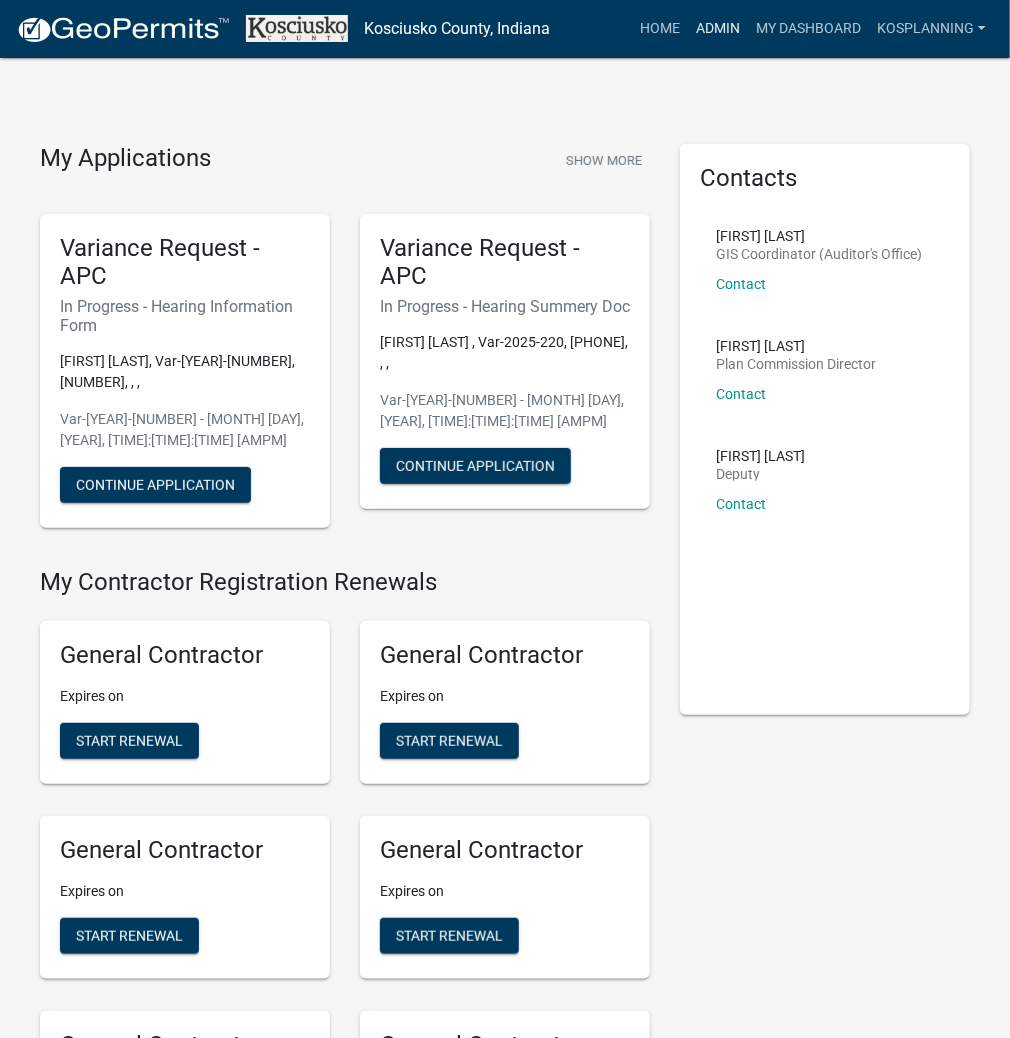 drag, startPoint x: 728, startPoint y: 16, endPoint x: 661, endPoint y: 60, distance: 80.1561 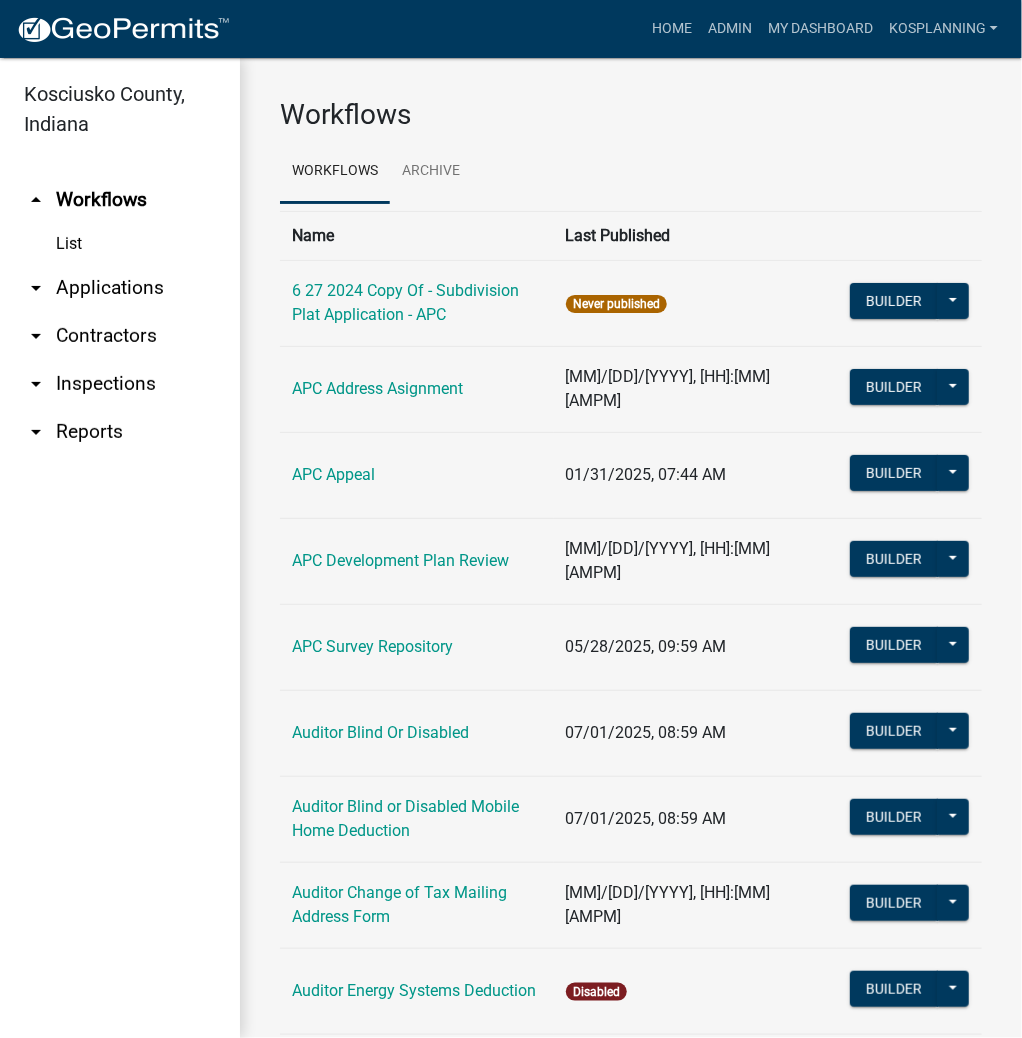 click on "arrow_drop_down   Applications" at bounding box center [120, 288] 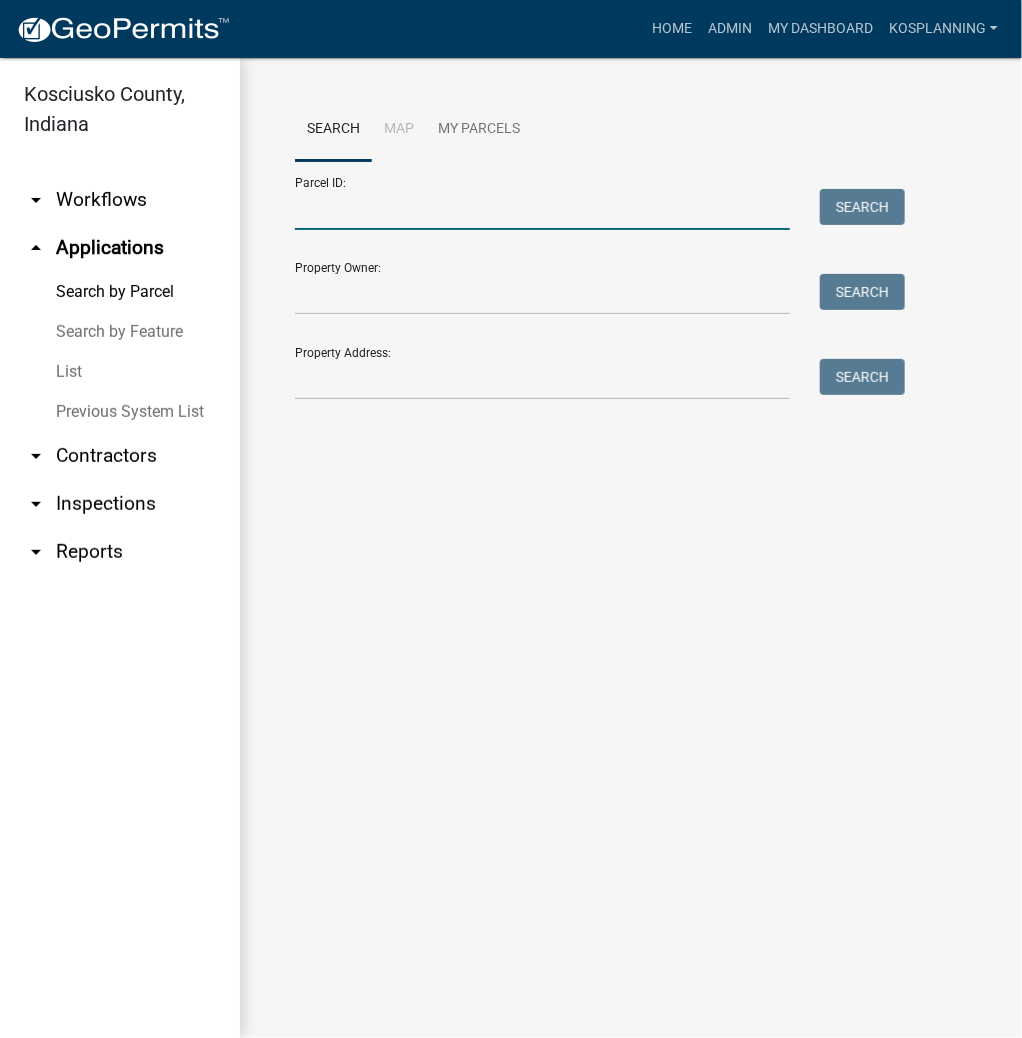 click on "Parcel ID:" at bounding box center [542, 209] 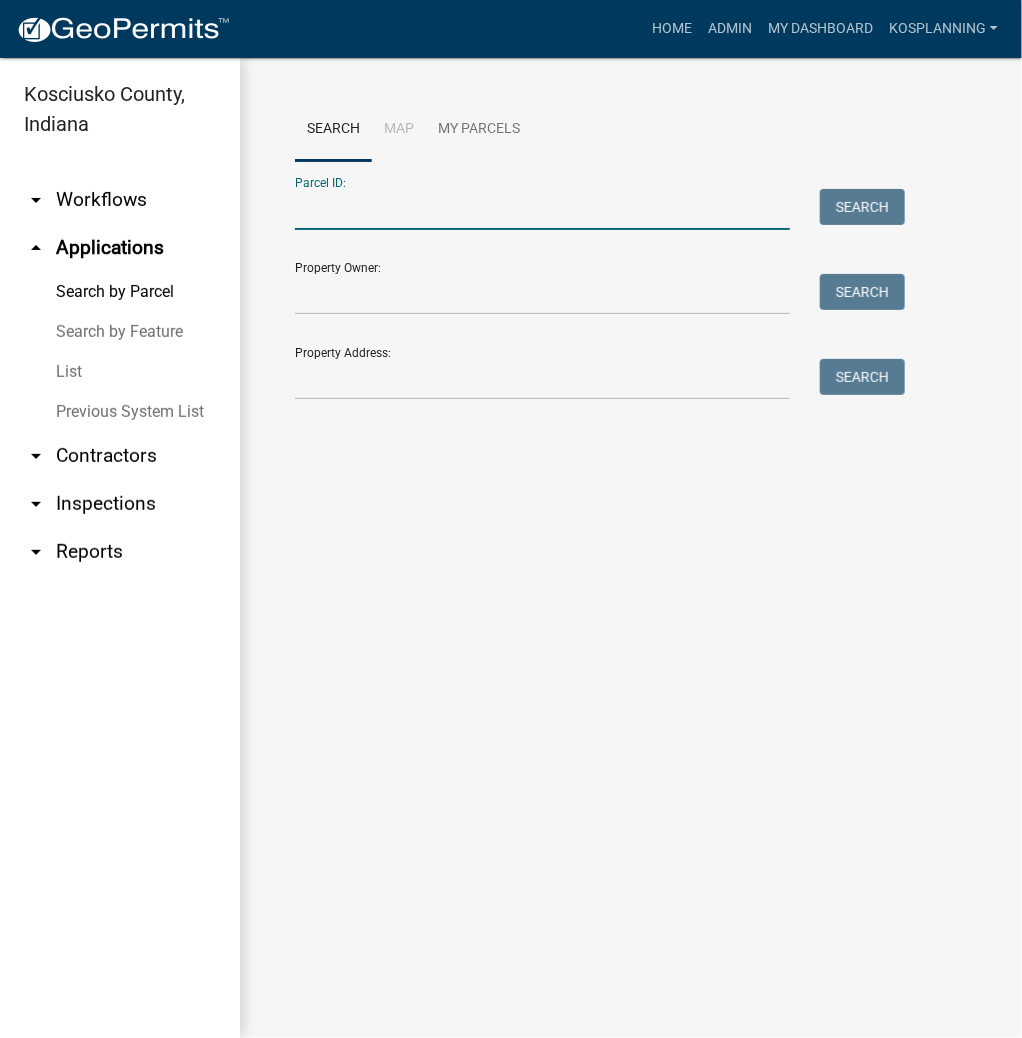 paste on "[NUMBER]" 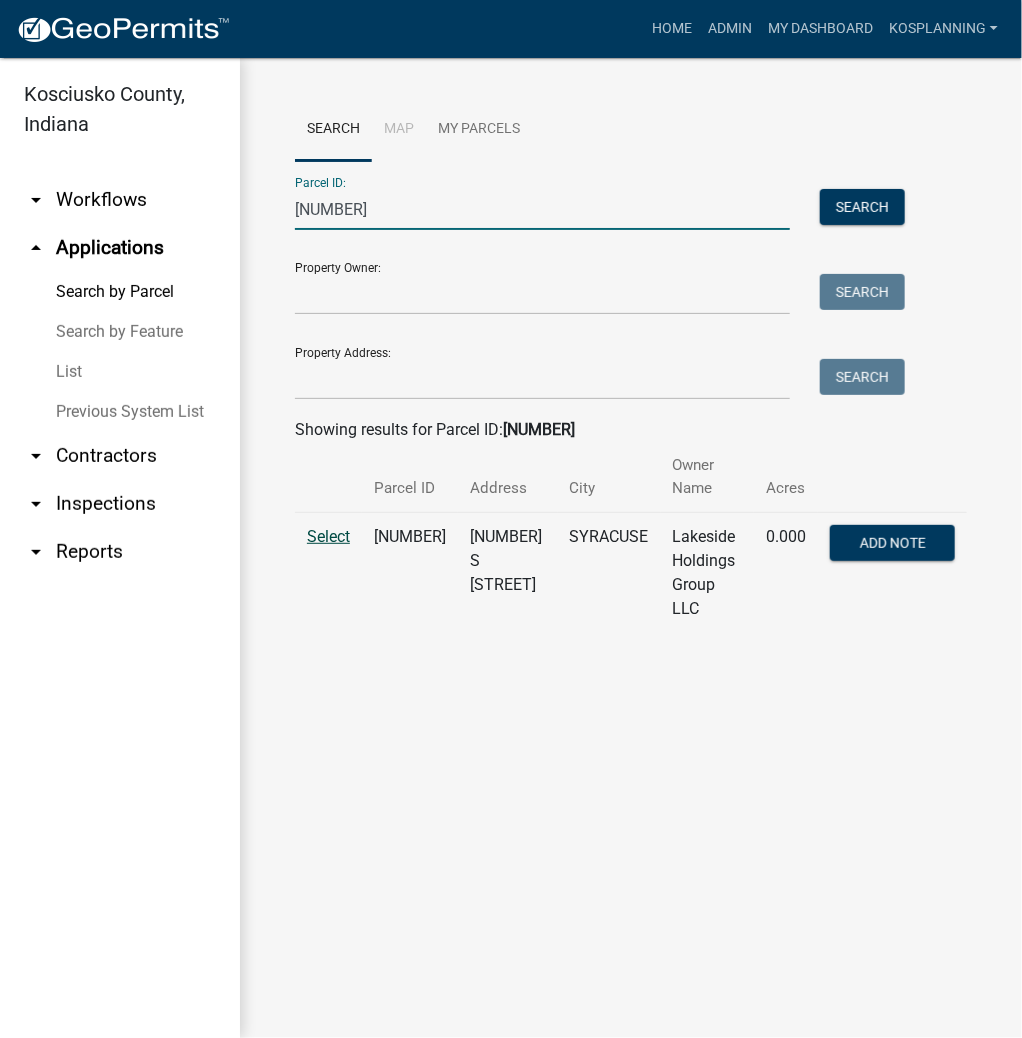type on "[NUMBER]" 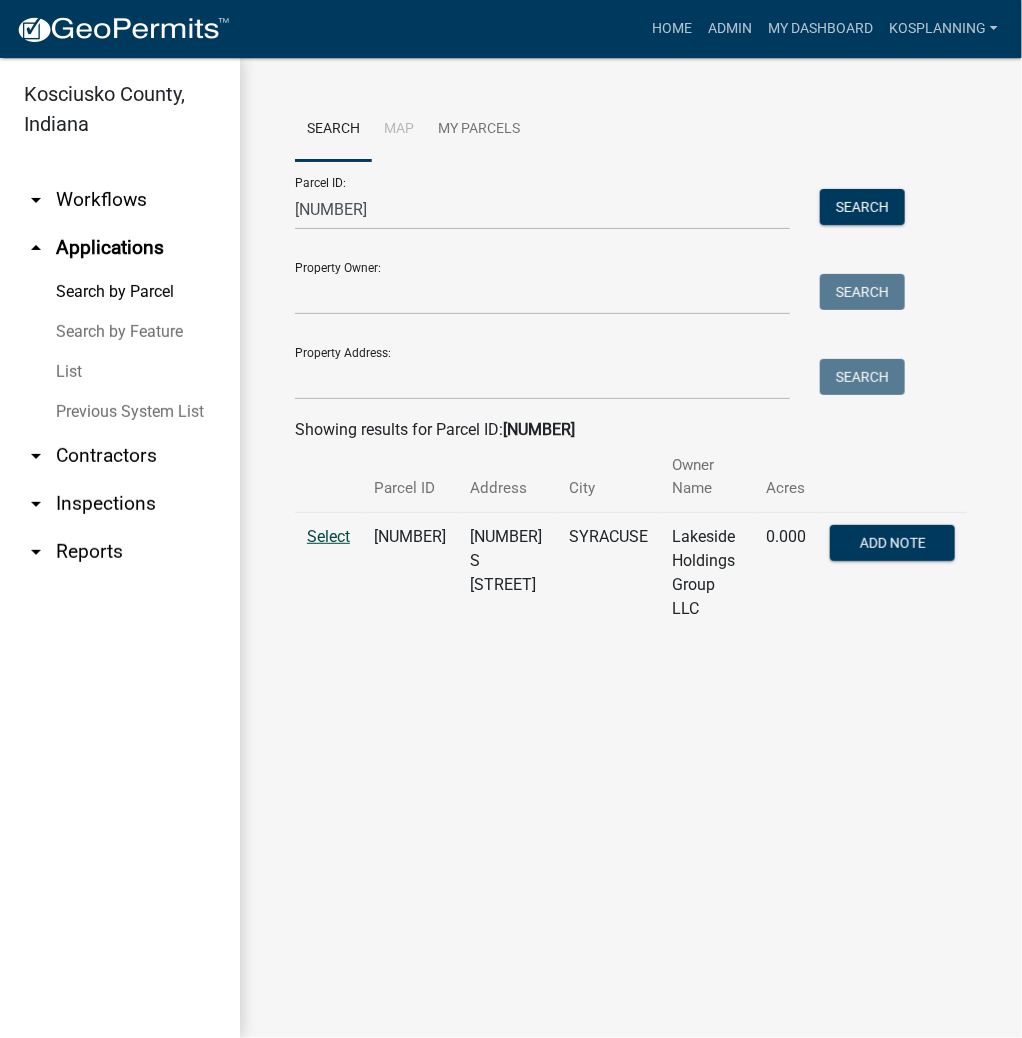 click on "Select" at bounding box center [328, 536] 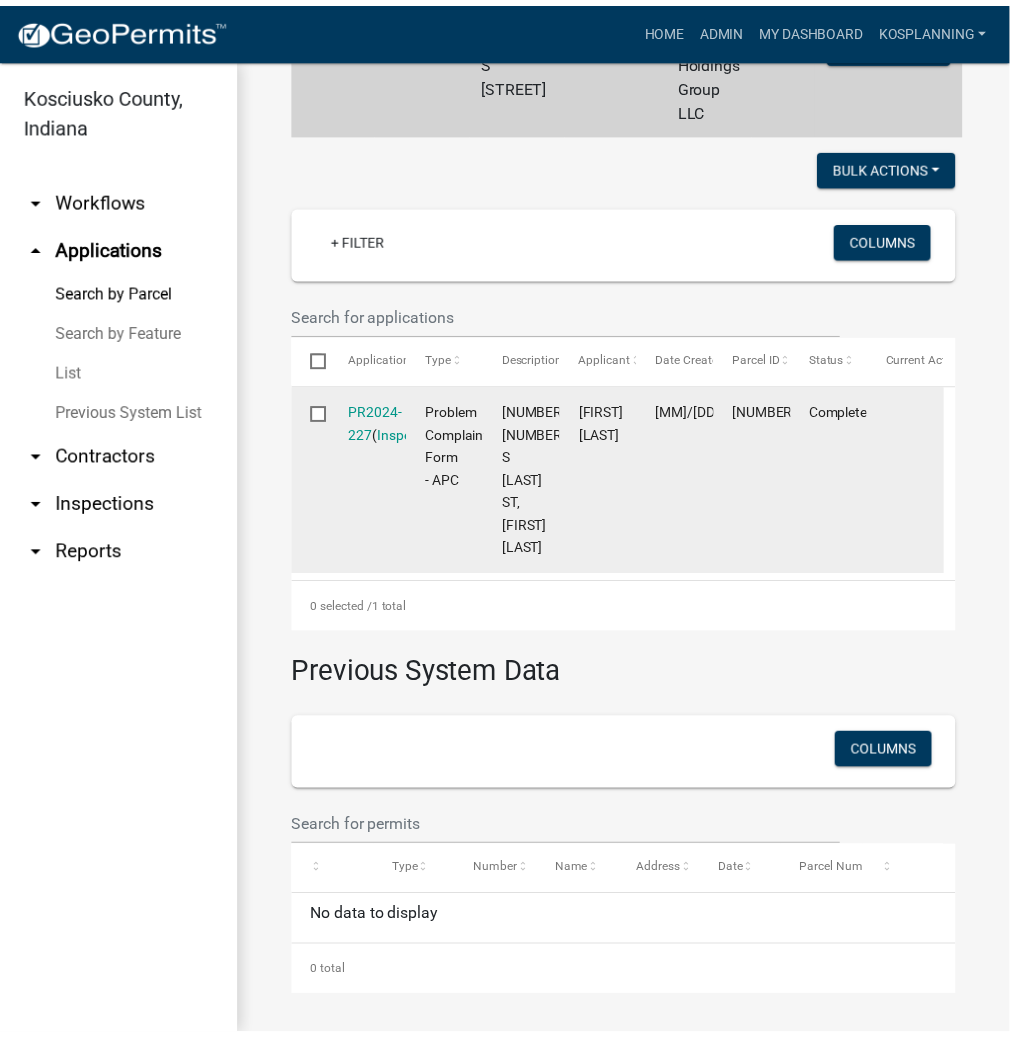 scroll, scrollTop: 522, scrollLeft: 0, axis: vertical 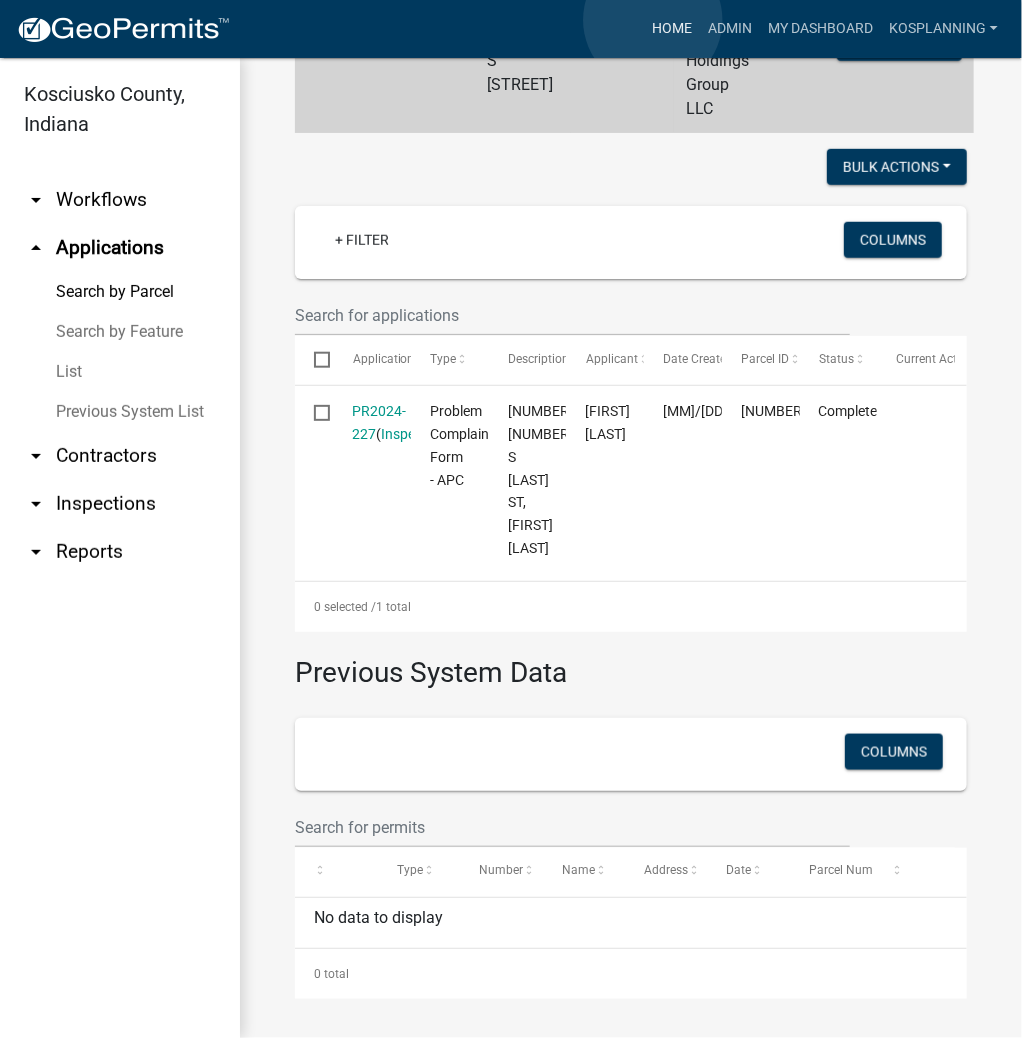 click on "Home" at bounding box center (672, 29) 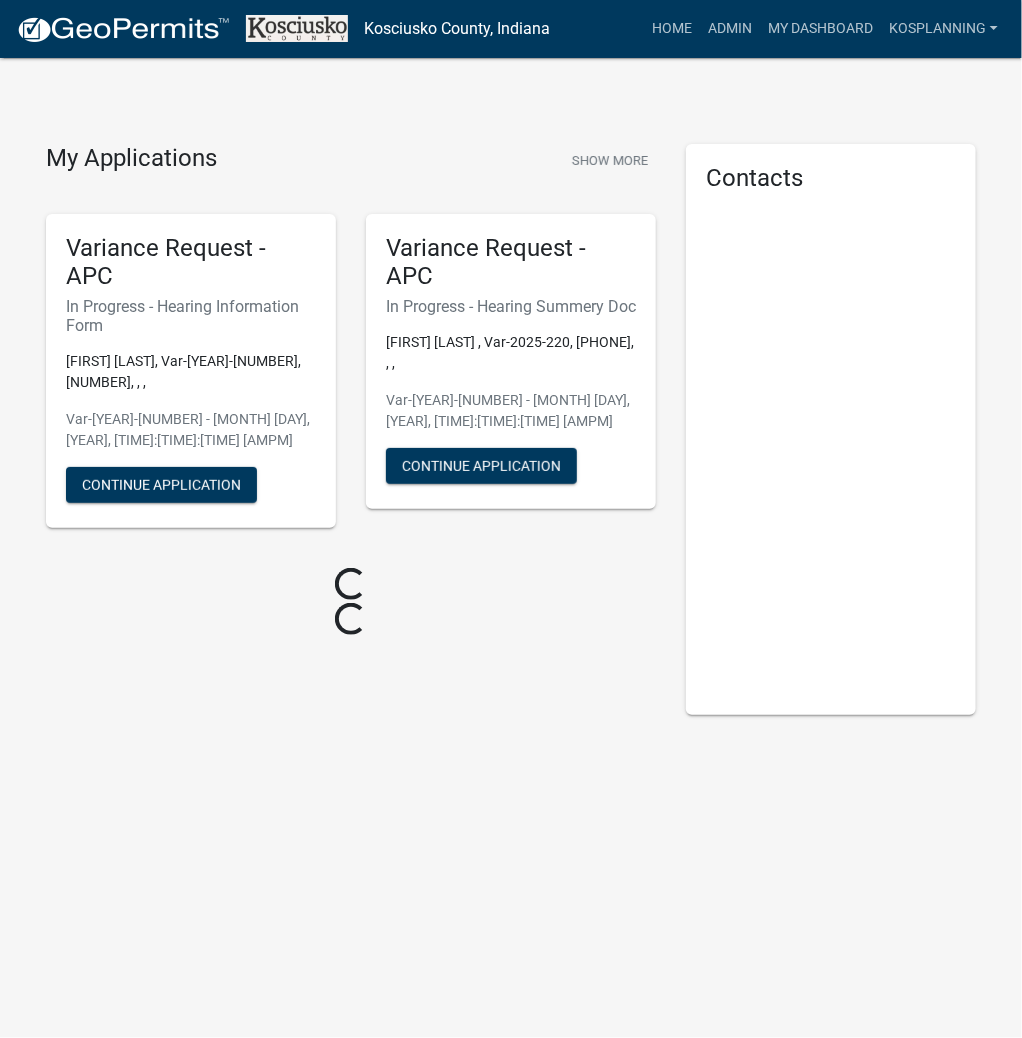 click on "My Applications Show More Variance Request - APC In Progress - Hearing Information Form [FIRST] [LAST], Var-[YEAR]-[NUMBER], [NUMBER], , , Var-[YEAR]-[NUMBER] - [MONTH] [DAY], [YEAR], [TIME]:[TIME]:[TIME] [AMPM] Continue Application Variance Request - APC In Progress - Hearing Summery Doc [FIRST] [LAST] , Var-[YEAR]-[NUMBER], [NUMBER], , , Var-[YEAR]-[NUMBER] - [MONTH] [DAY], [YEAR], [TIME]:[TIME]:[TIME] [AMPM] Continue Application Loading... Loading... Contacts" 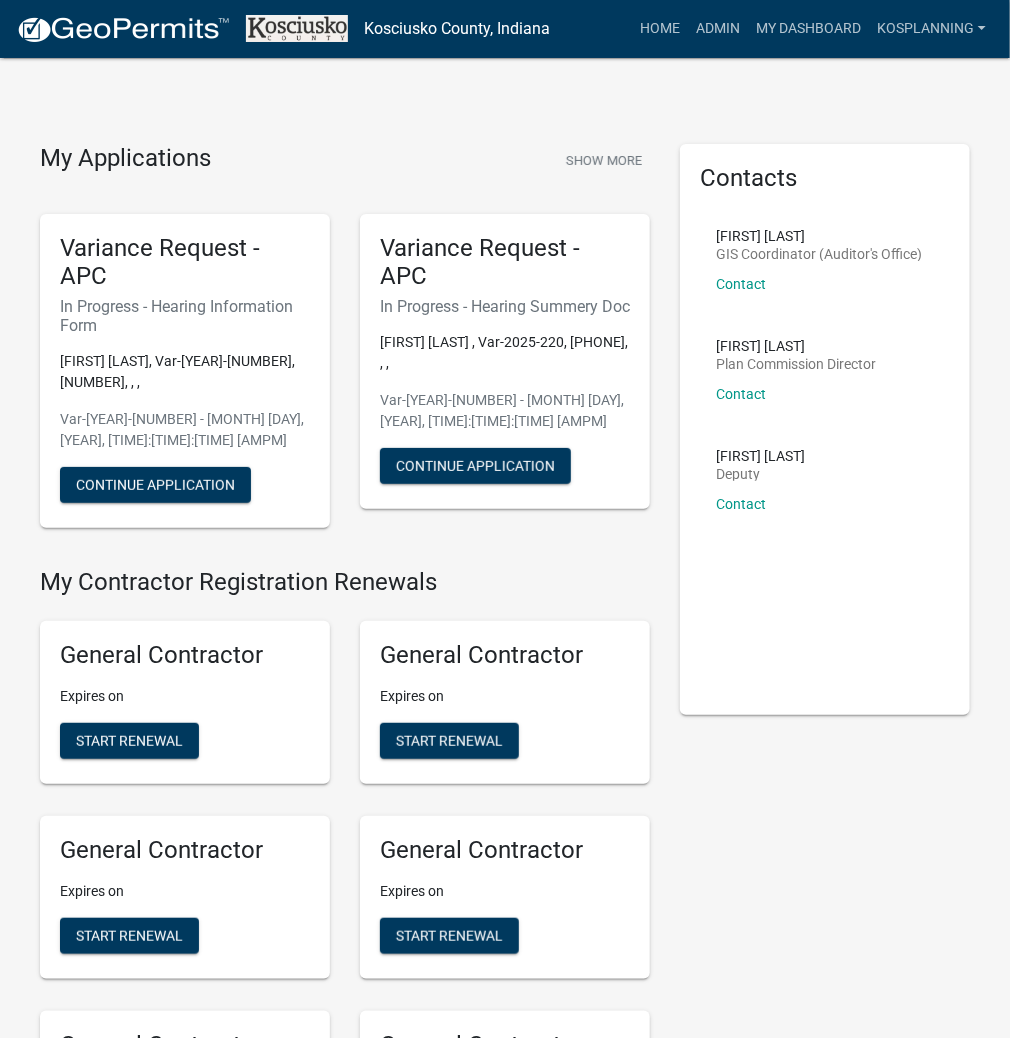 scroll, scrollTop: 5112, scrollLeft: 0, axis: vertical 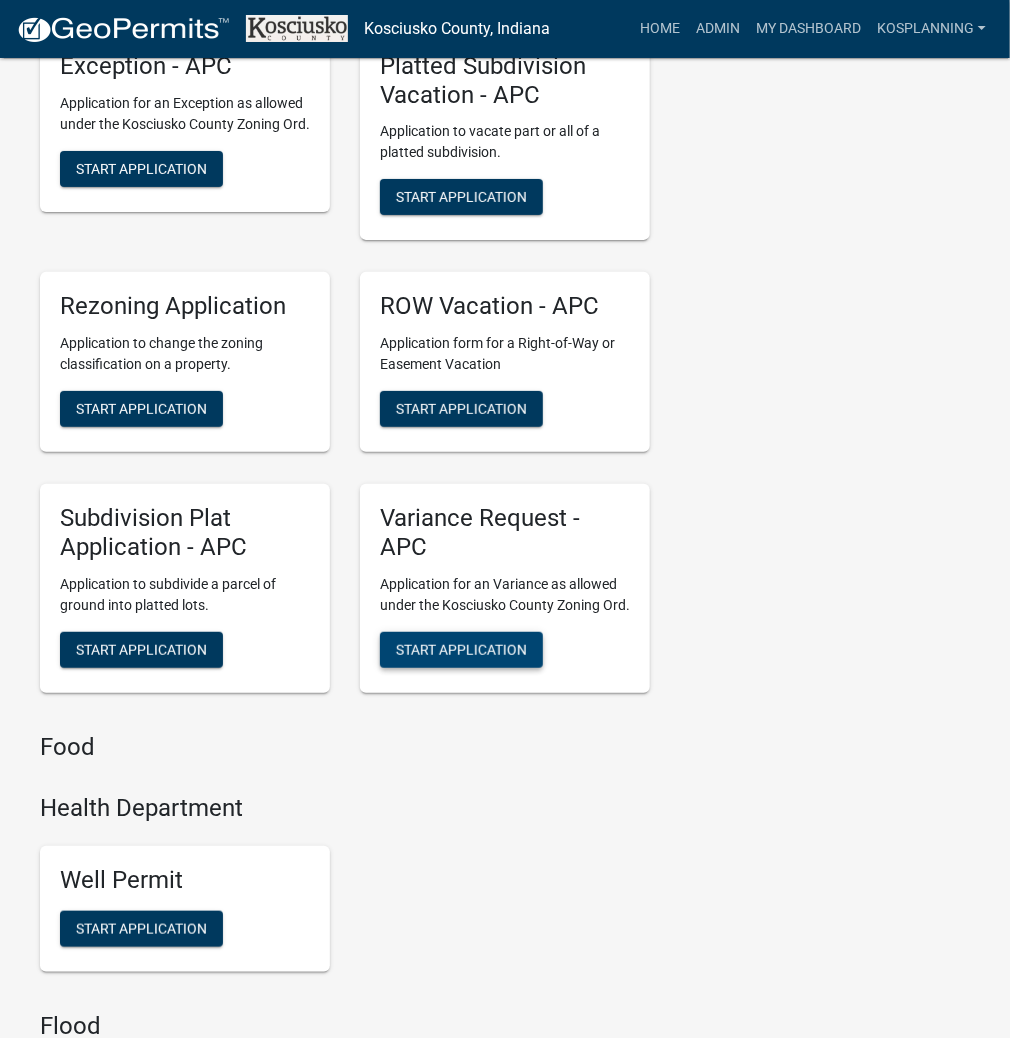 click on "Start Application" at bounding box center (461, 649) 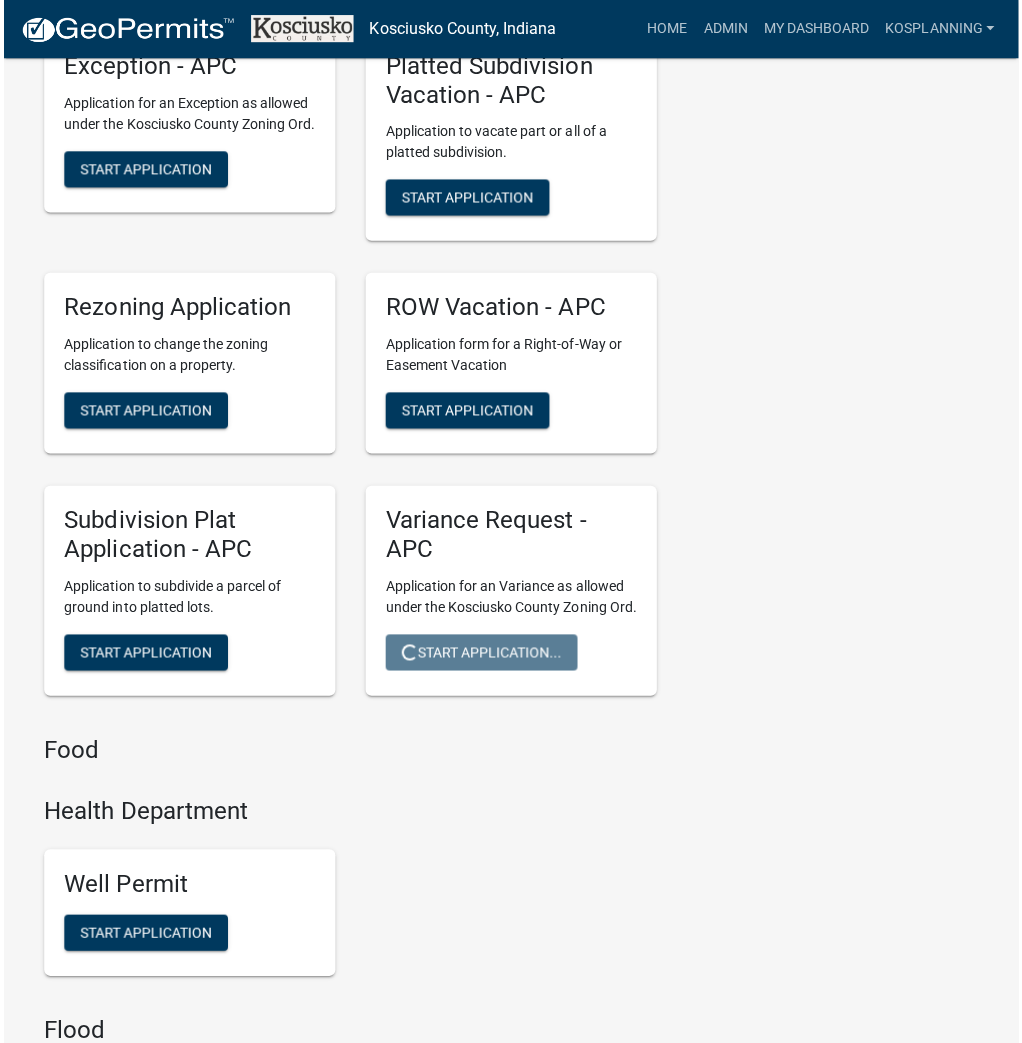 scroll, scrollTop: 0, scrollLeft: 0, axis: both 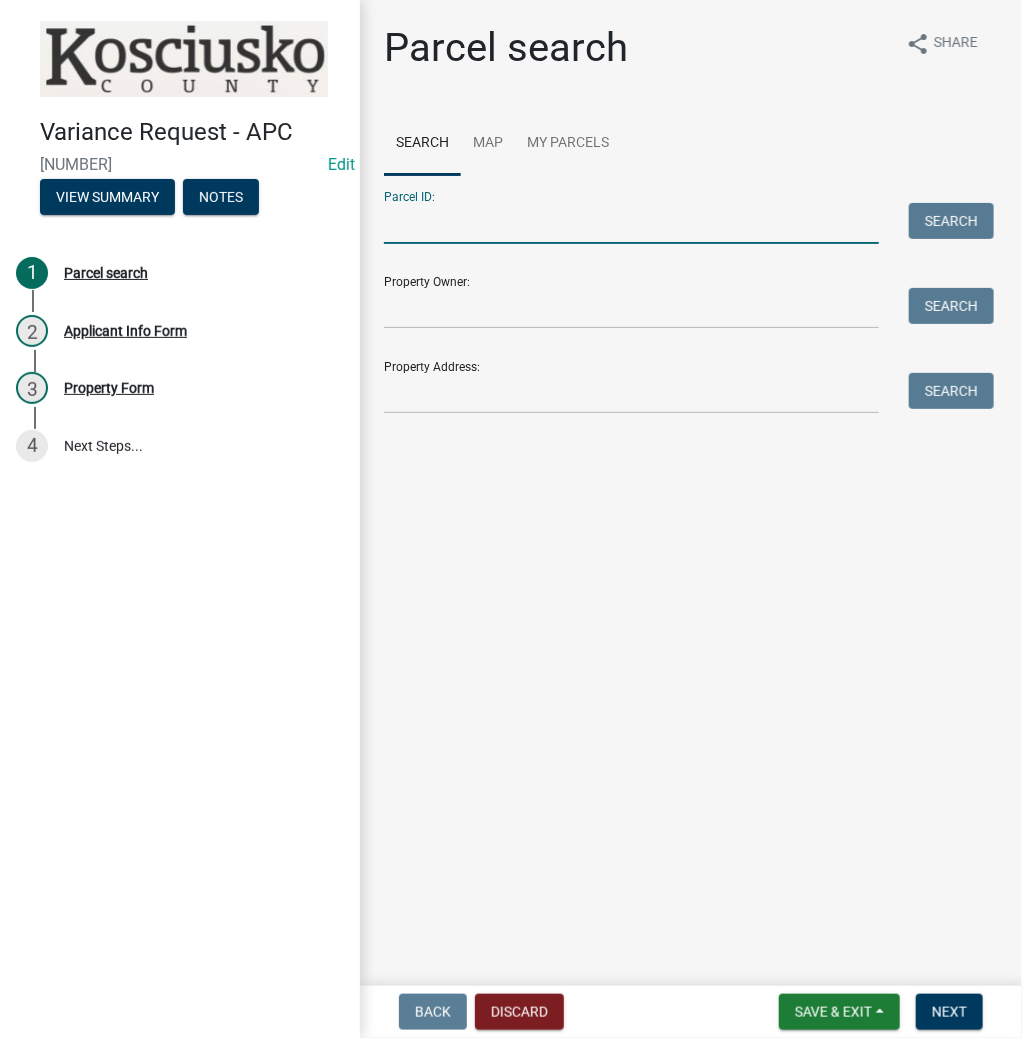 drag, startPoint x: 639, startPoint y: 220, endPoint x: 628, endPoint y: 217, distance: 11.401754 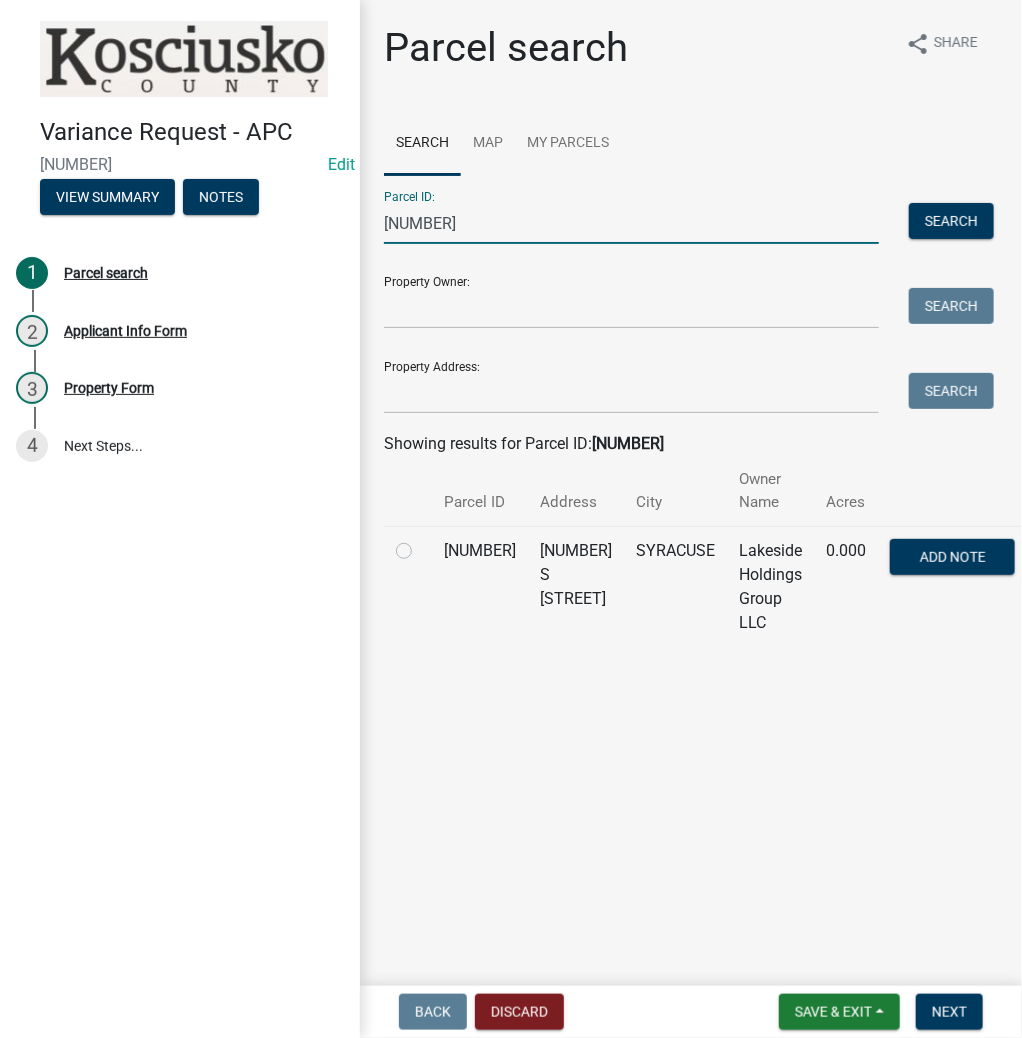 type on "[NUMBER]" 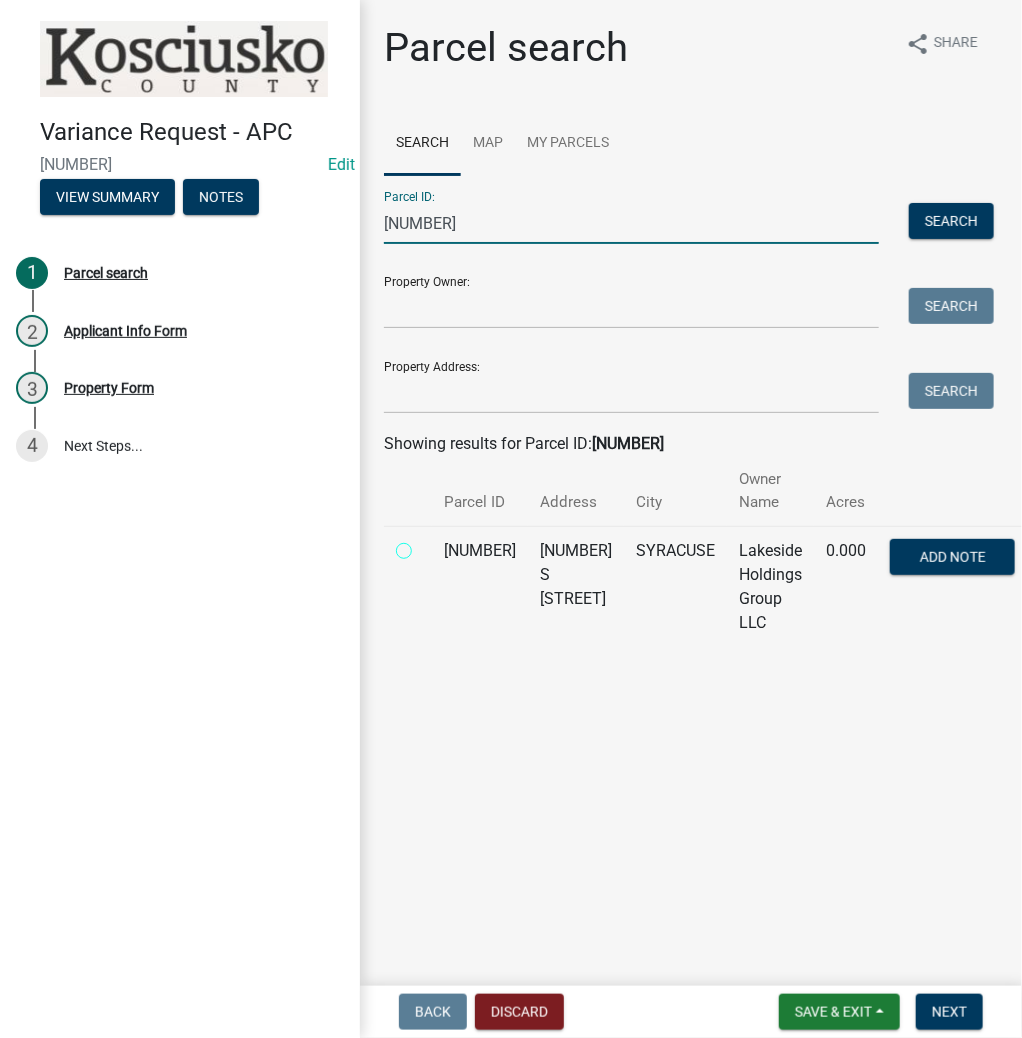 click at bounding box center (426, 545) 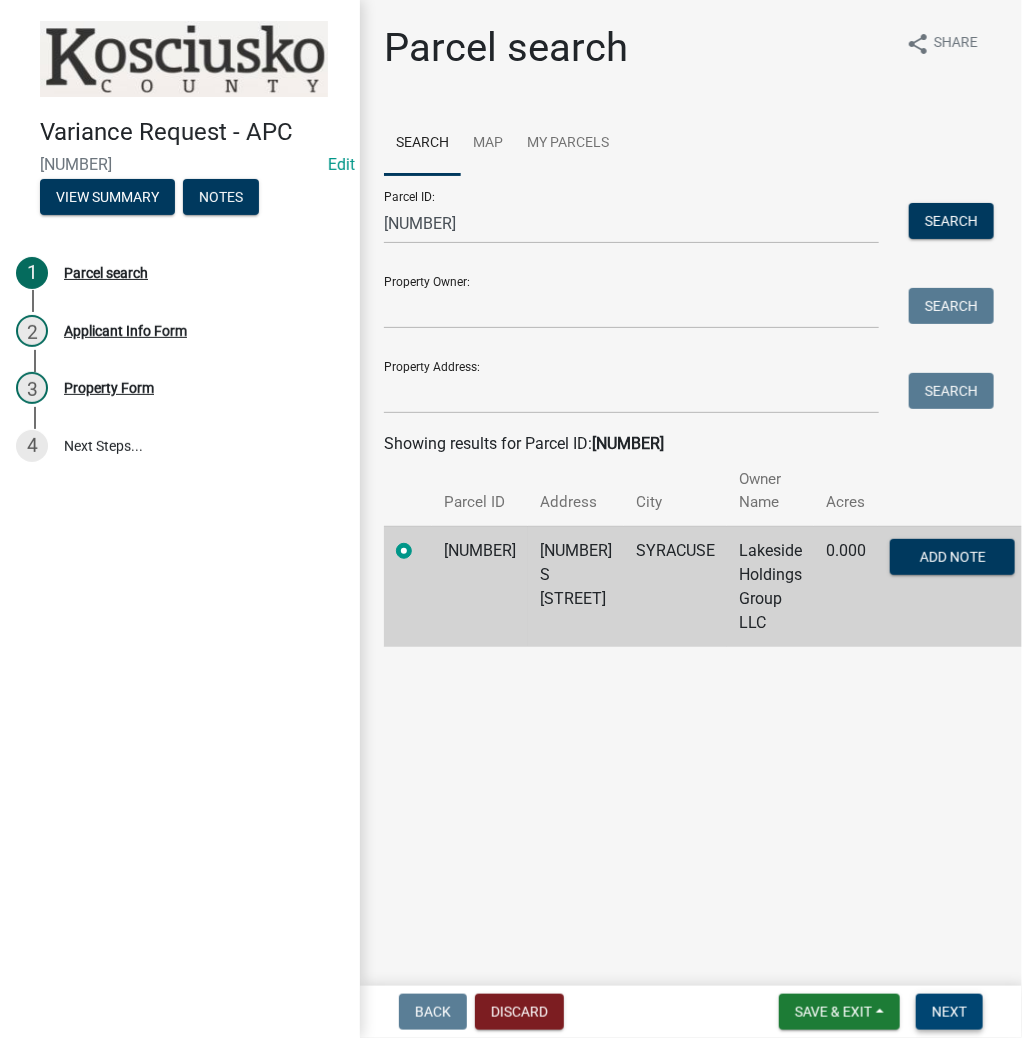click on "Next" at bounding box center [949, 1012] 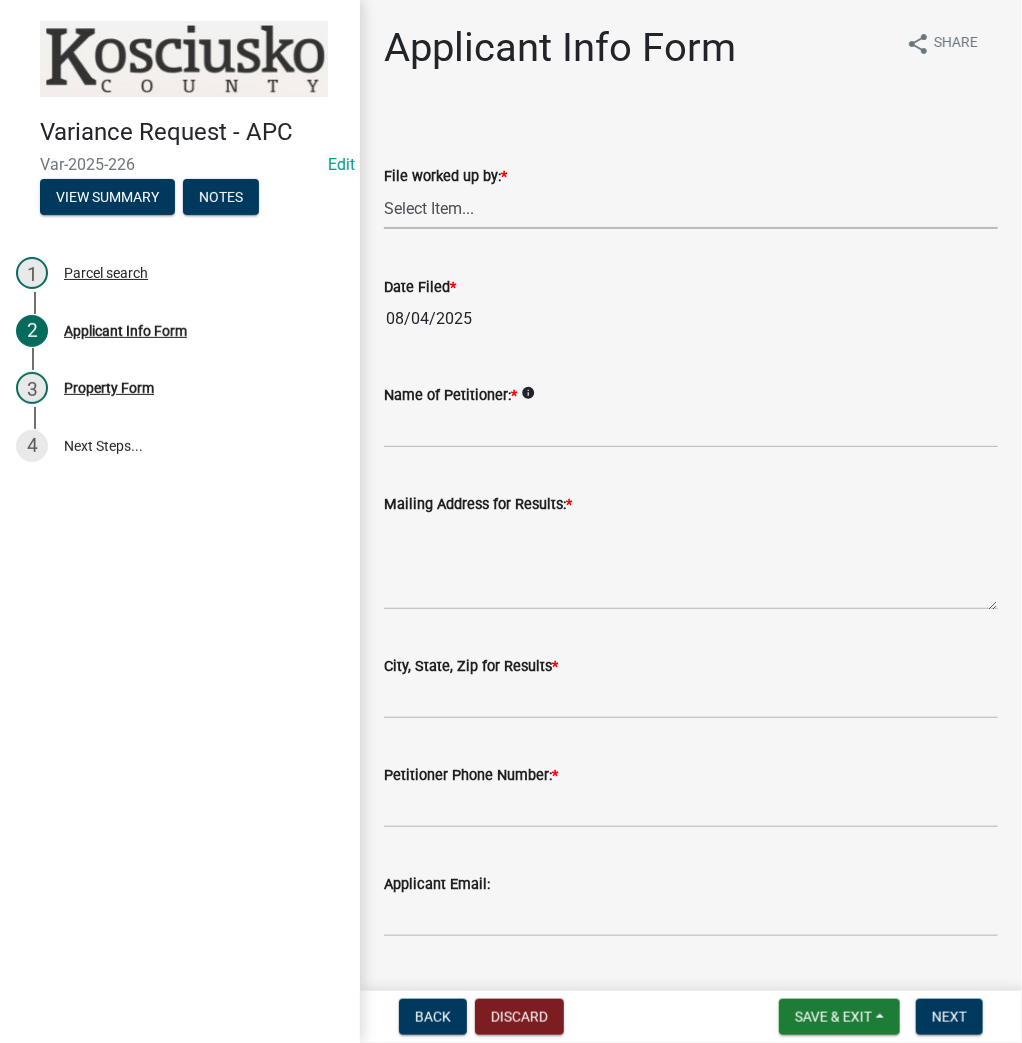 drag, startPoint x: 568, startPoint y: 196, endPoint x: 548, endPoint y: 223, distance: 33.600594 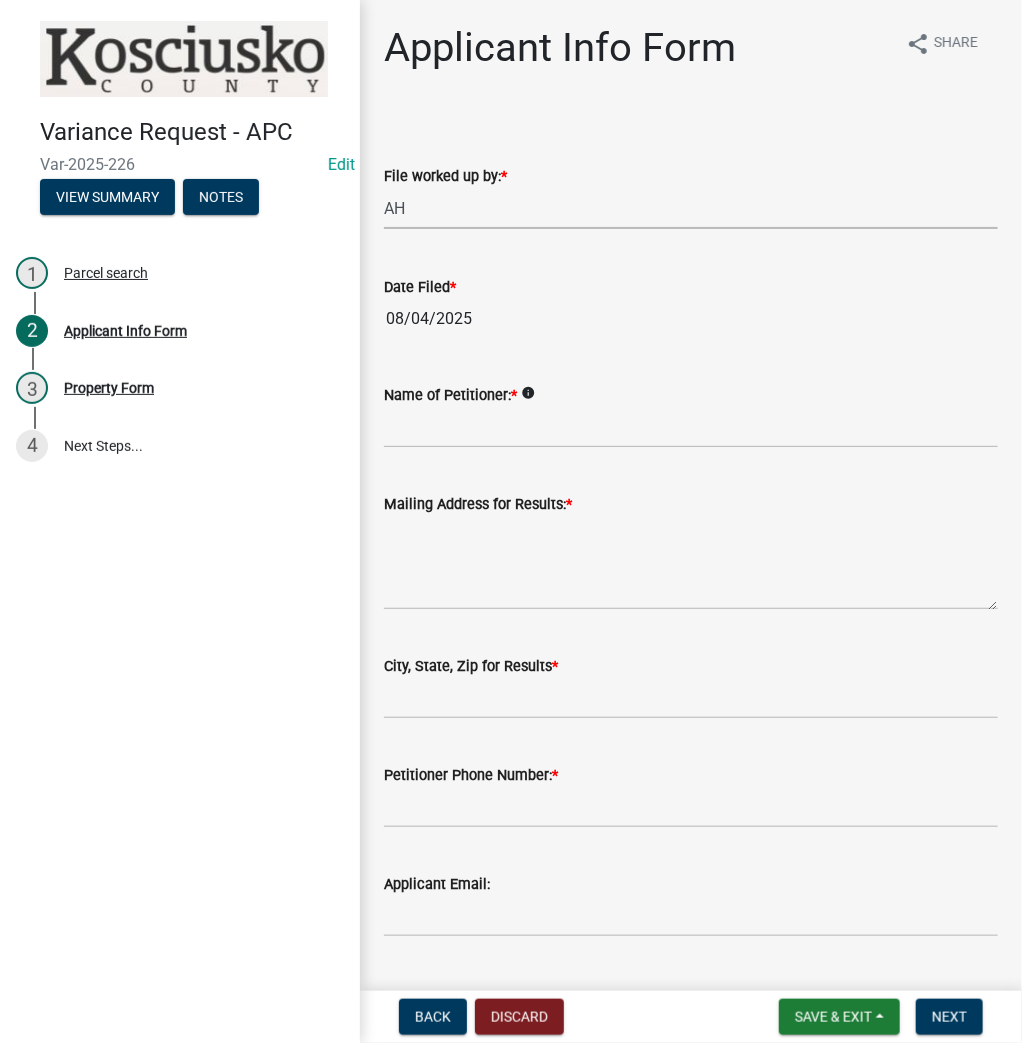 click on "Select Item...   MMS   LT   AT   CS   AH   Vacant" at bounding box center (691, 208) 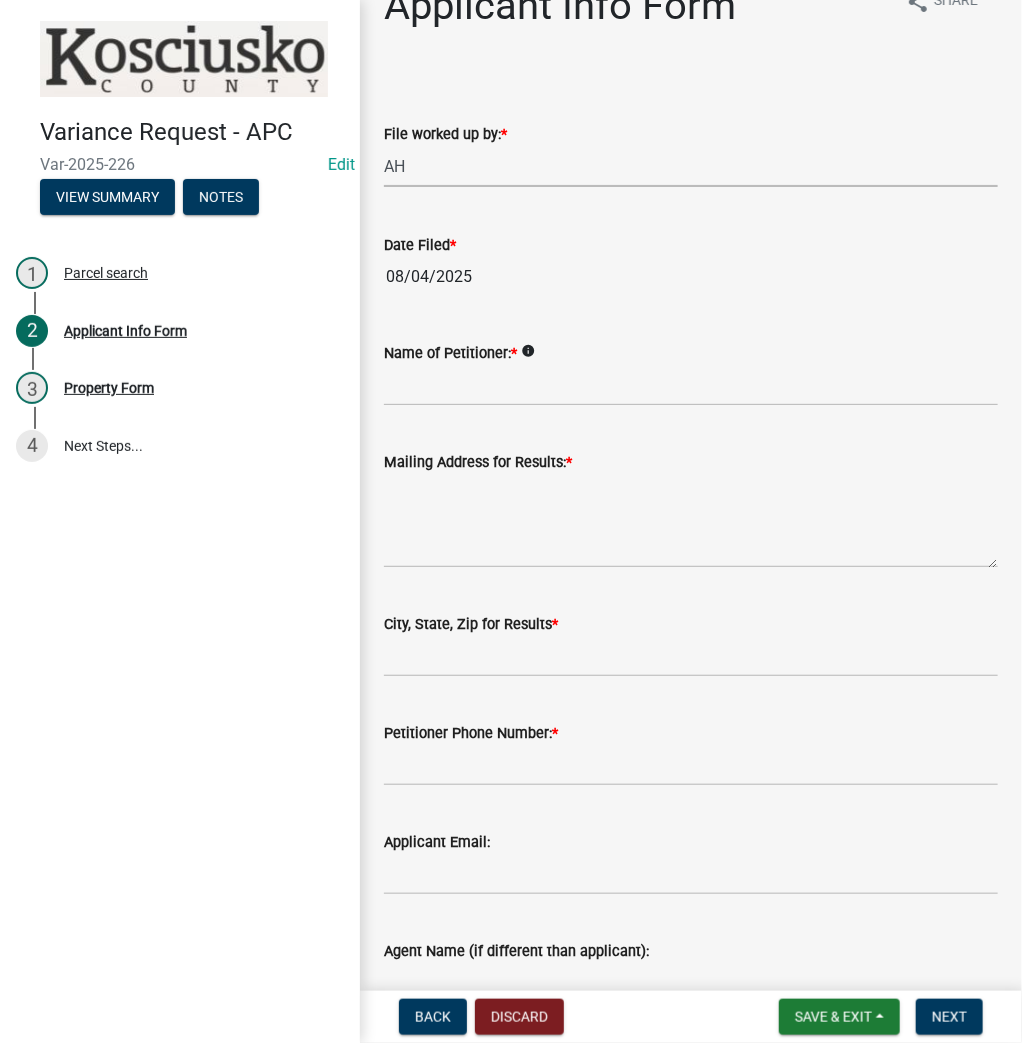 scroll, scrollTop: 80, scrollLeft: 0, axis: vertical 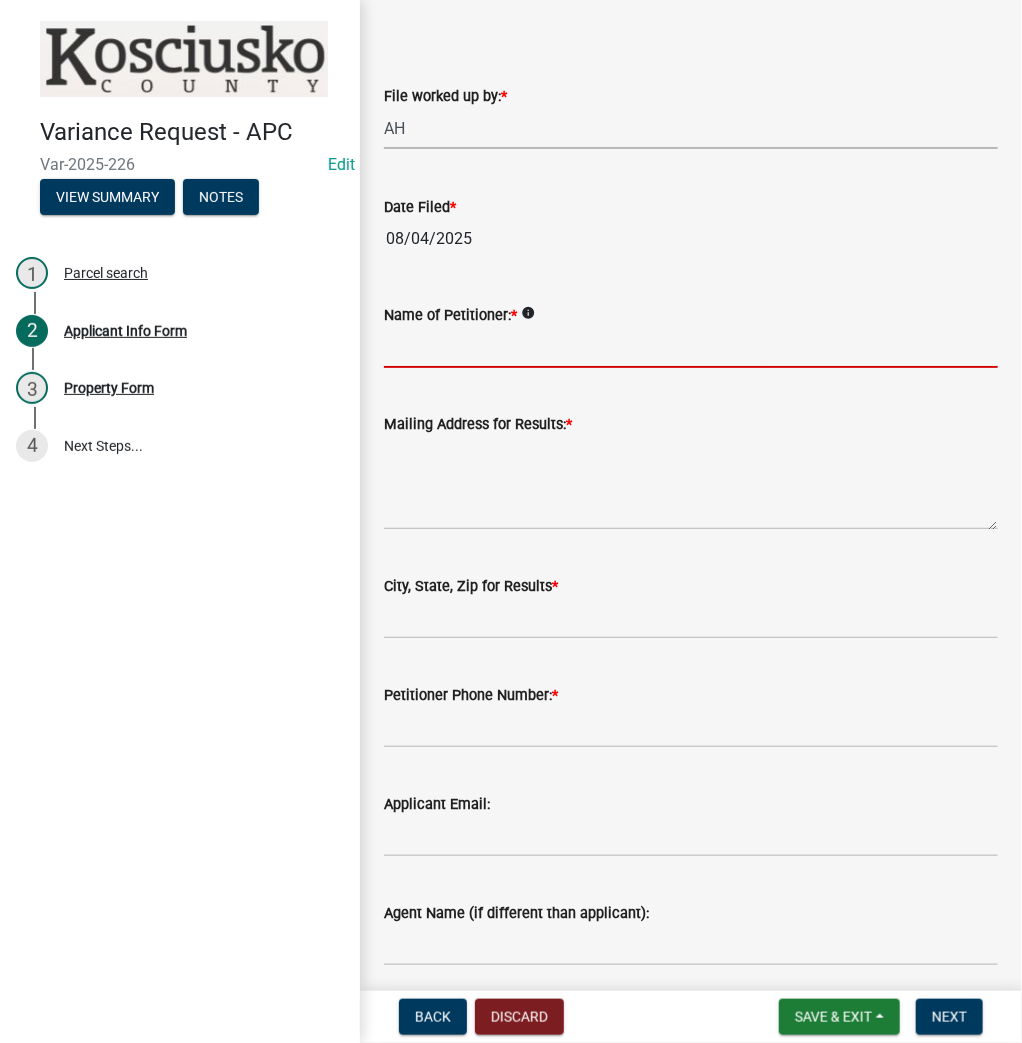 click on "Name of Petitioner:  *" at bounding box center (691, 347) 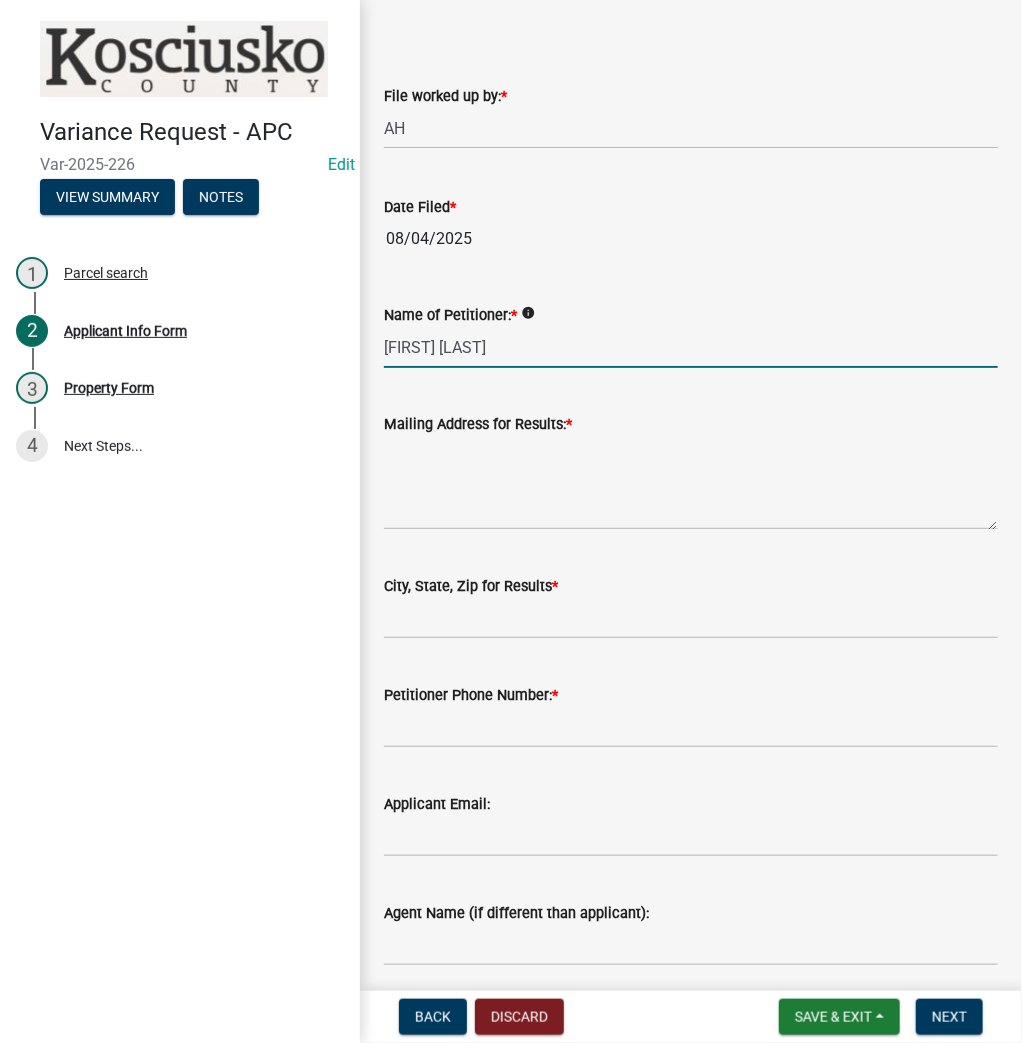 type on "[FIRST] [LAST]" 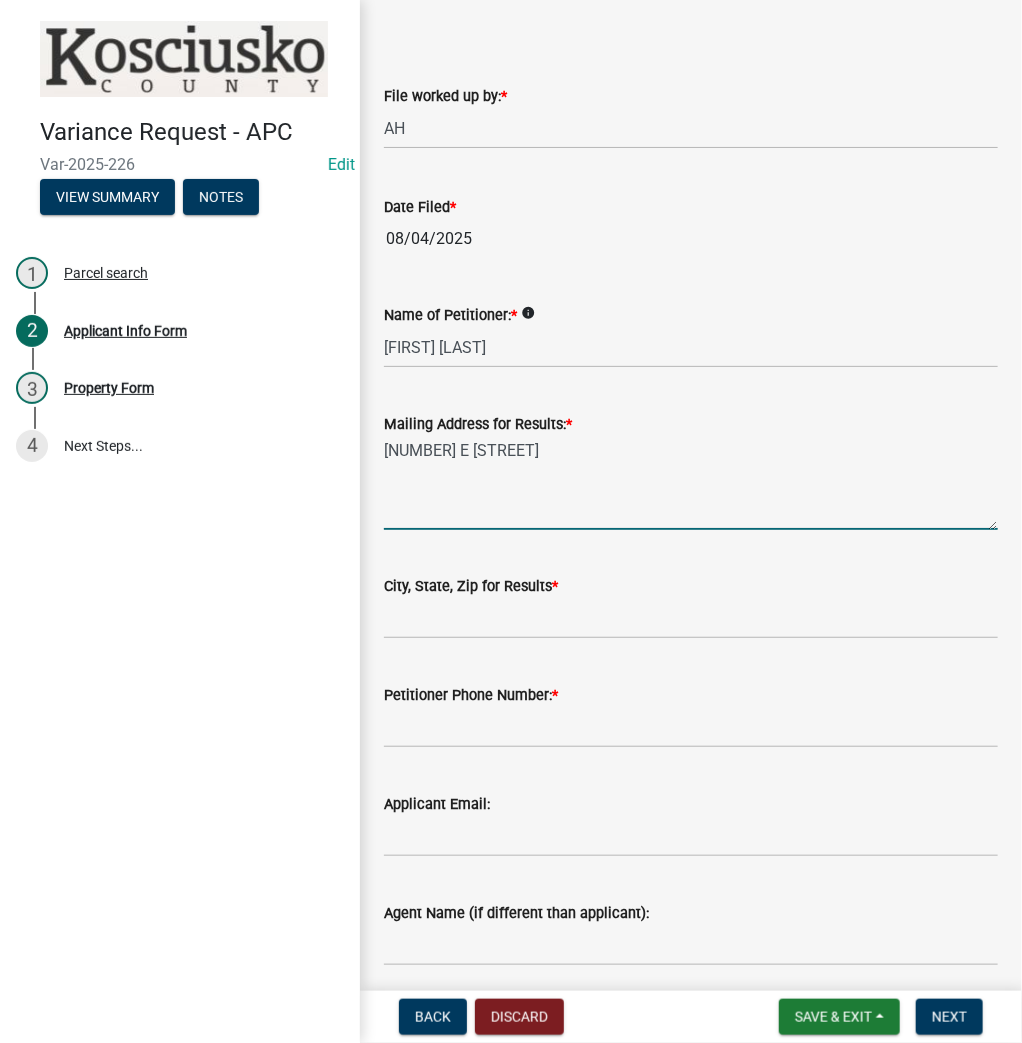type on "[NUMBER] E [STREET]" 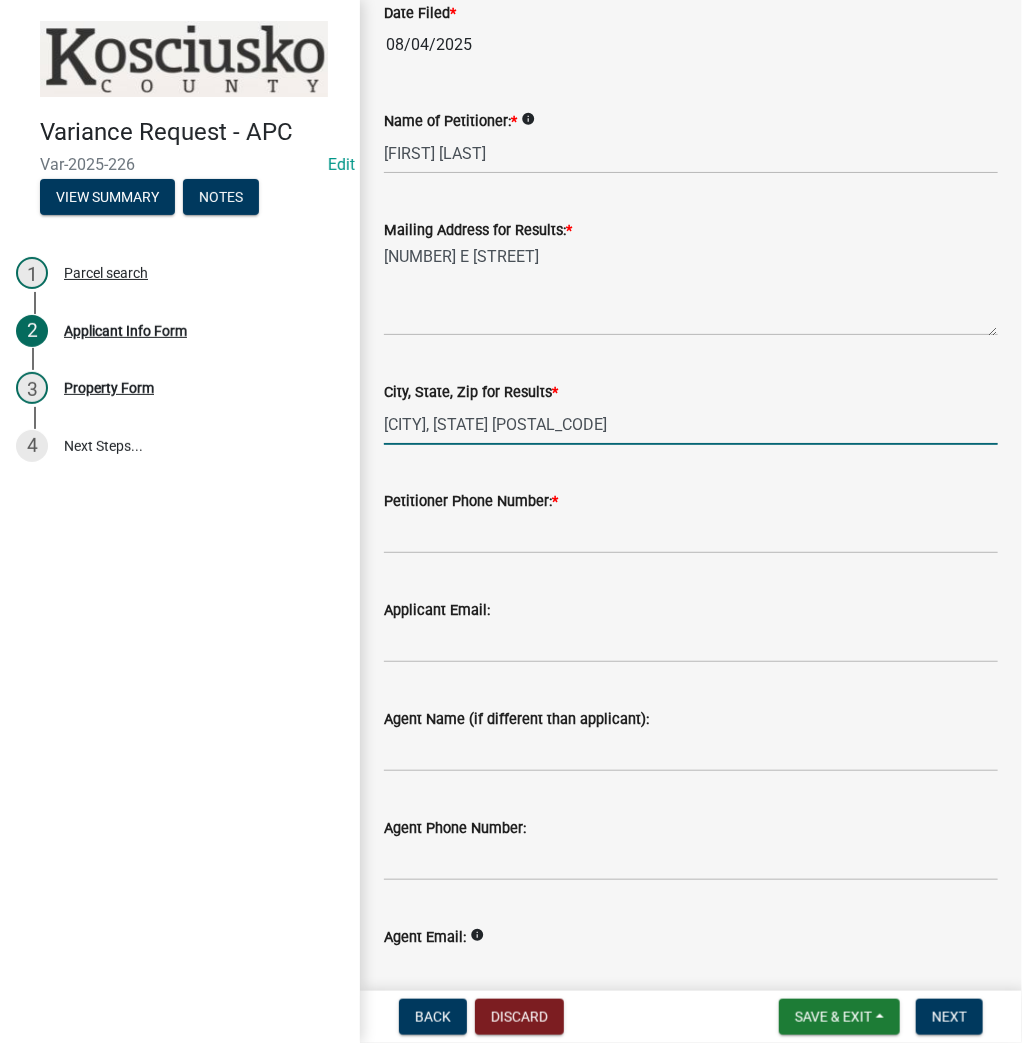 scroll, scrollTop: 320, scrollLeft: 0, axis: vertical 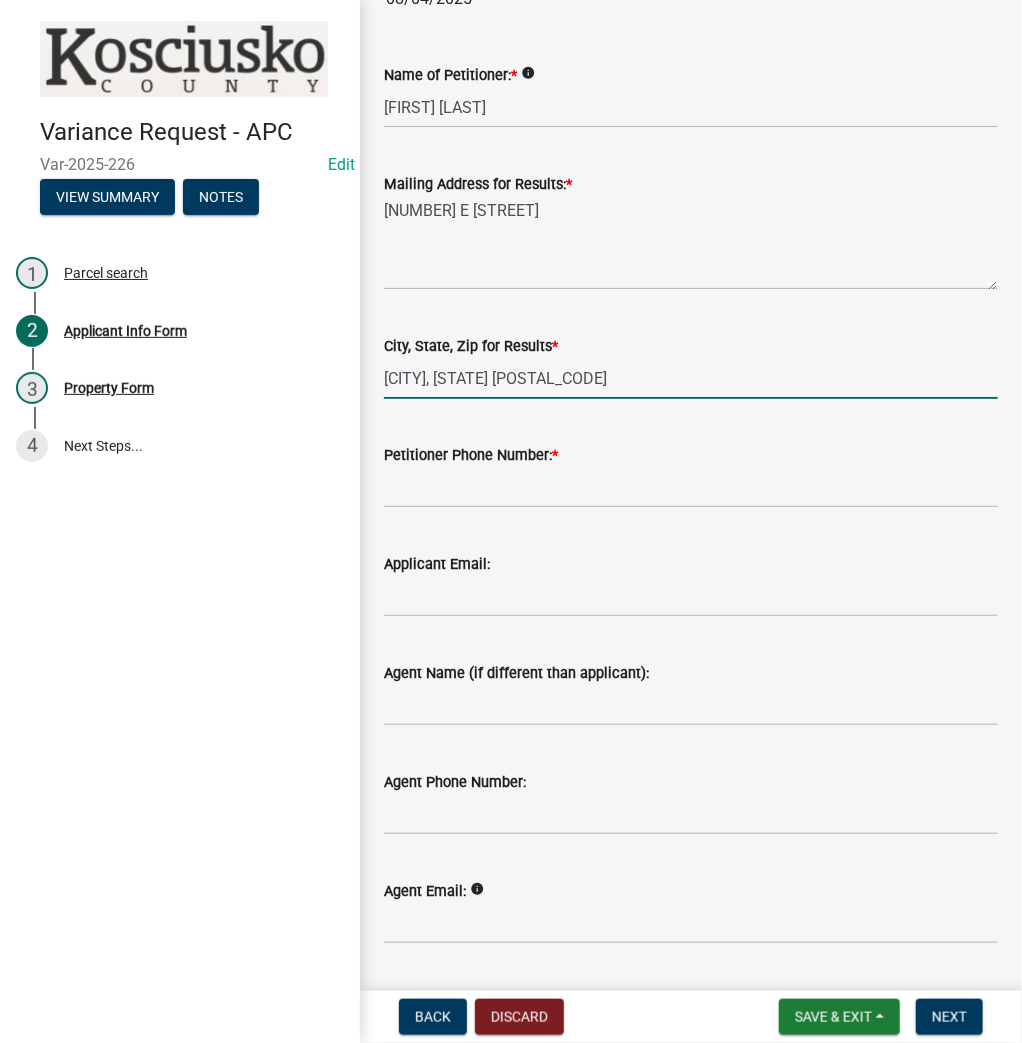 type on "[CITY], [STATE] [POSTAL_CODE]" 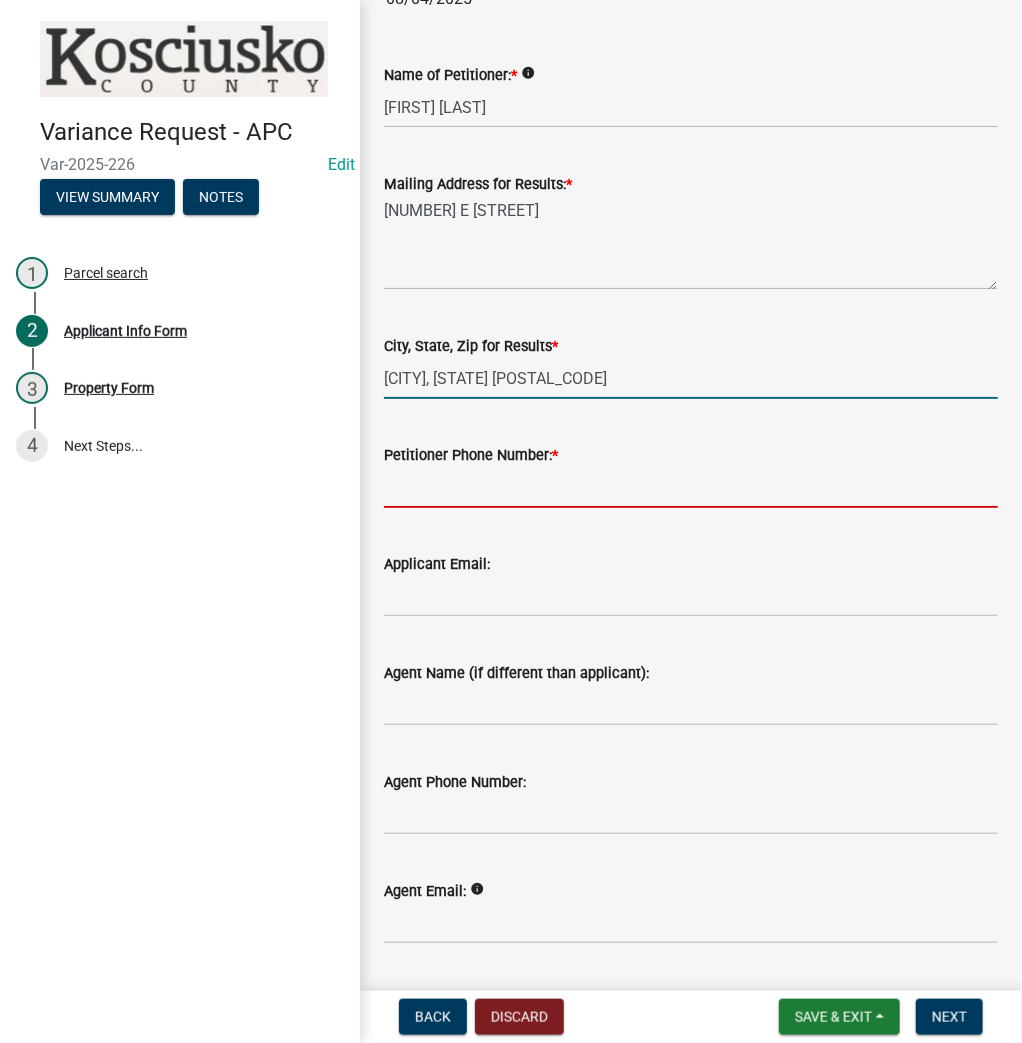 click on "Petitioner Phone Number:  *" at bounding box center (691, 487) 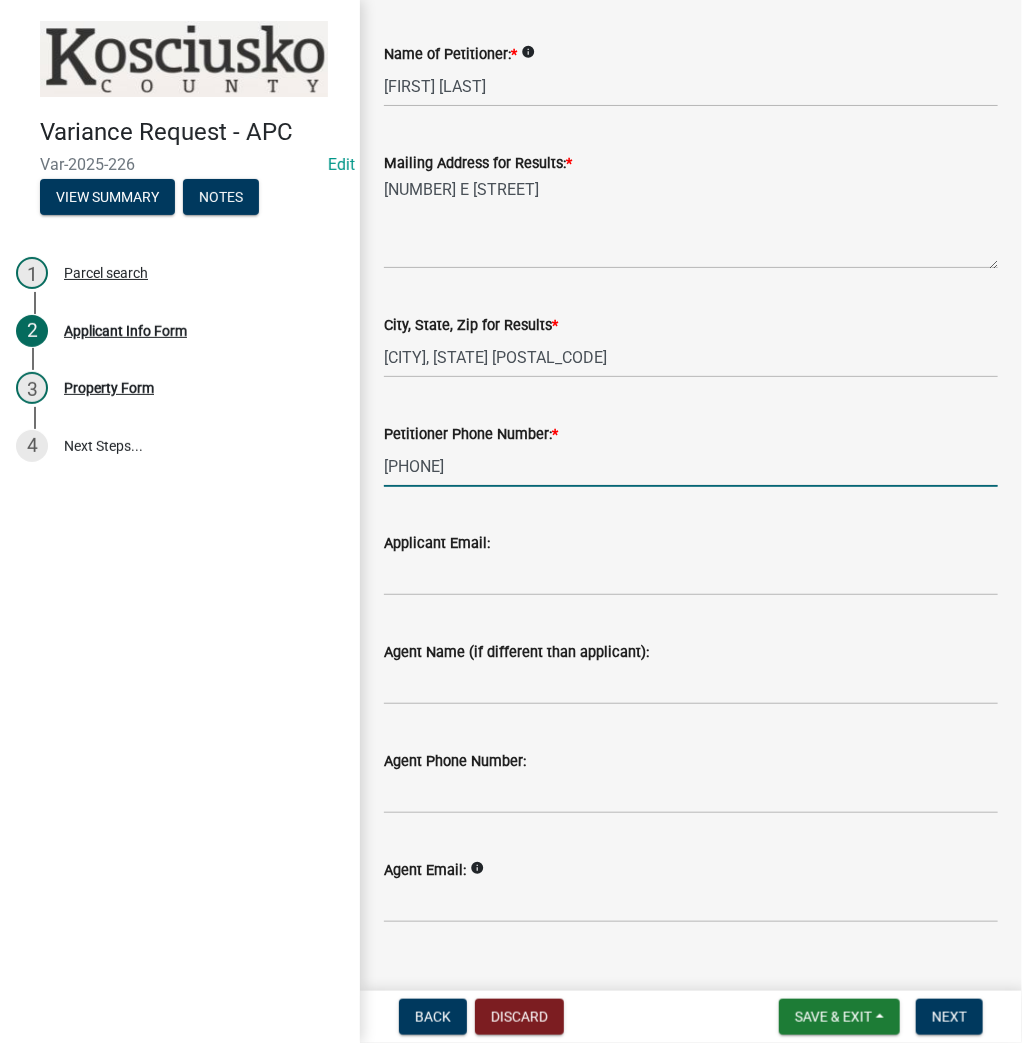 scroll, scrollTop: 374, scrollLeft: 0, axis: vertical 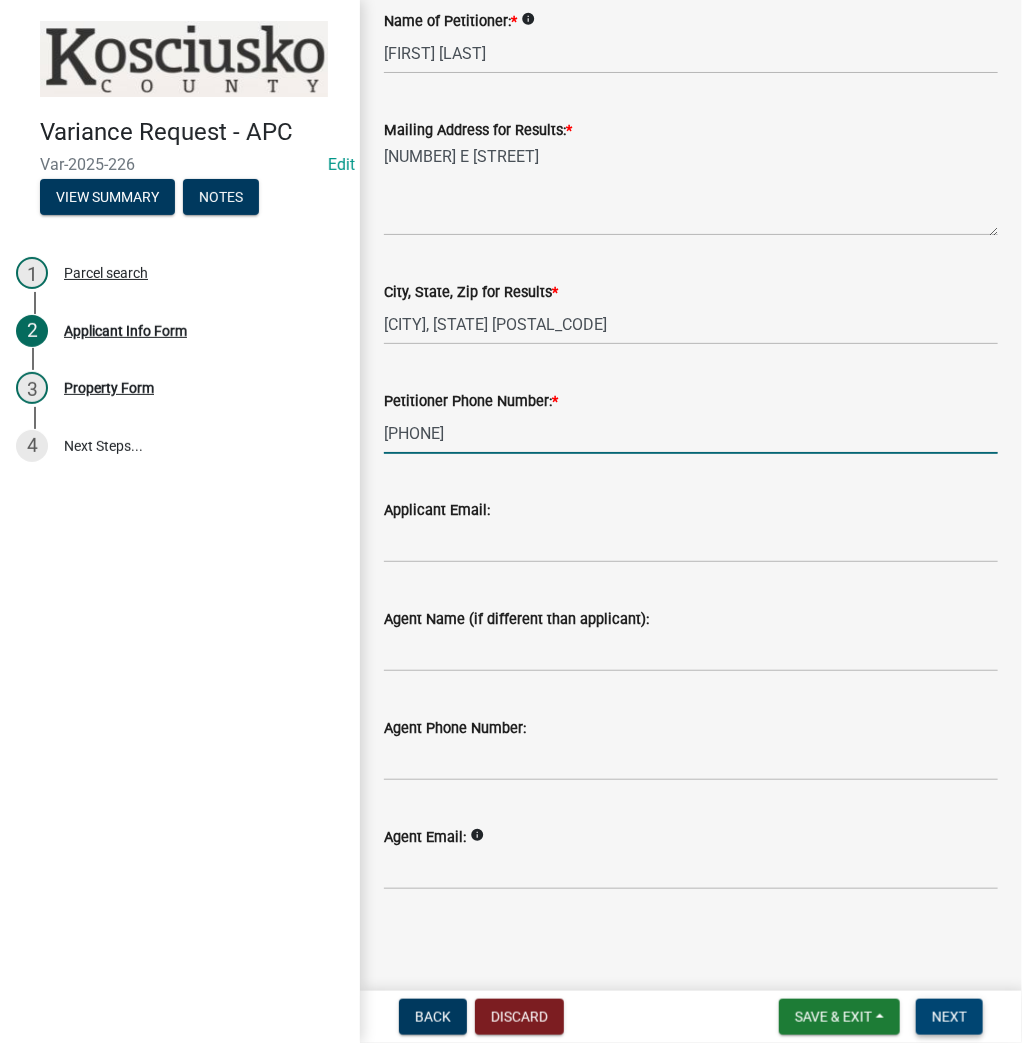type on "[PHONE]" 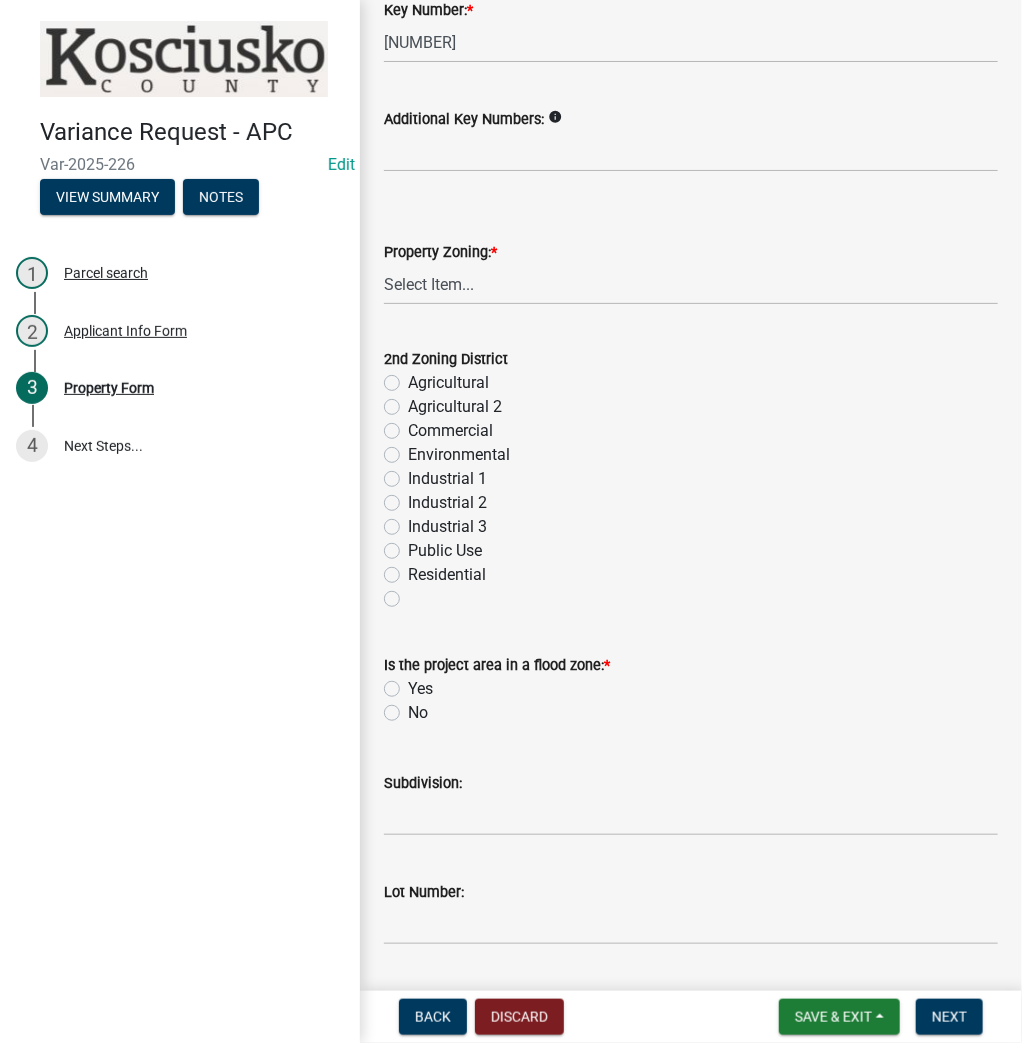scroll, scrollTop: 720, scrollLeft: 0, axis: vertical 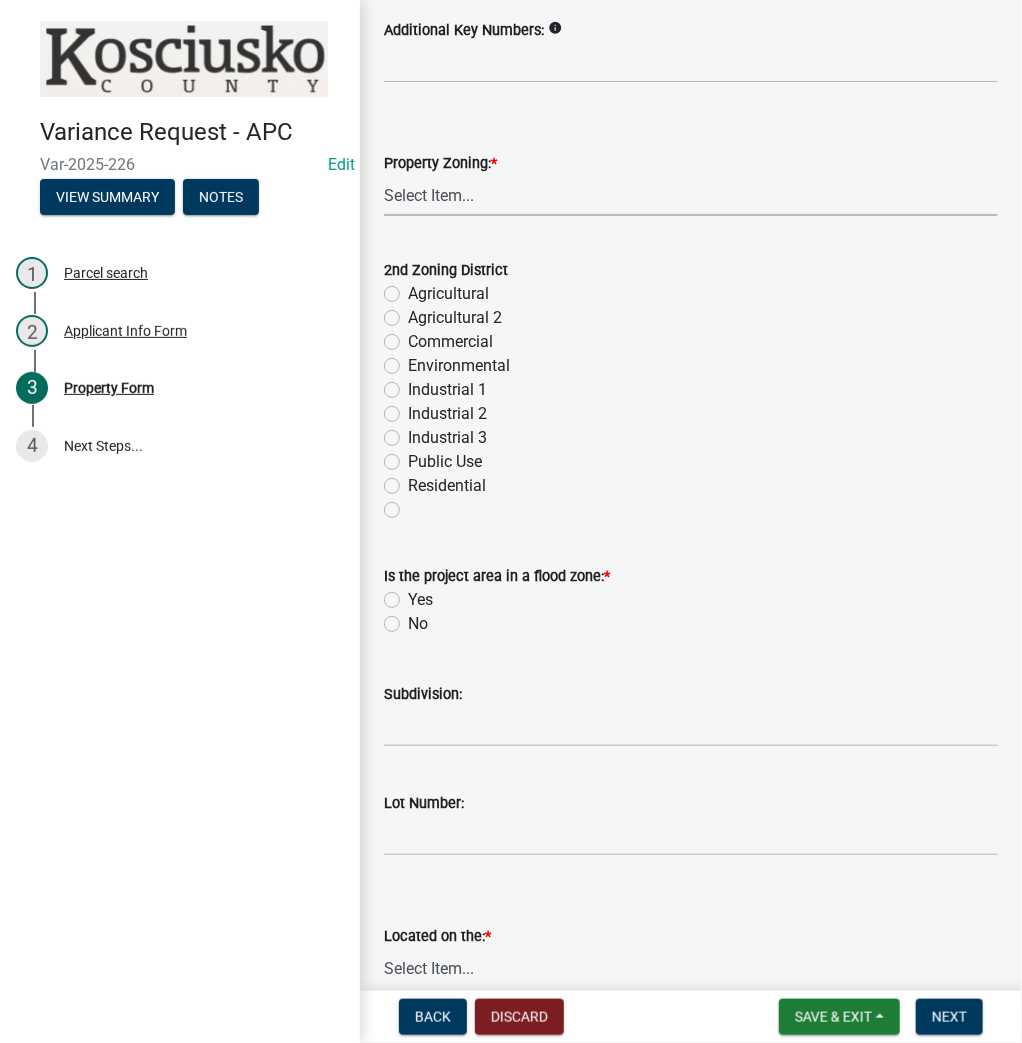 drag, startPoint x: 508, startPoint y: 197, endPoint x: 505, endPoint y: 212, distance: 15.297058 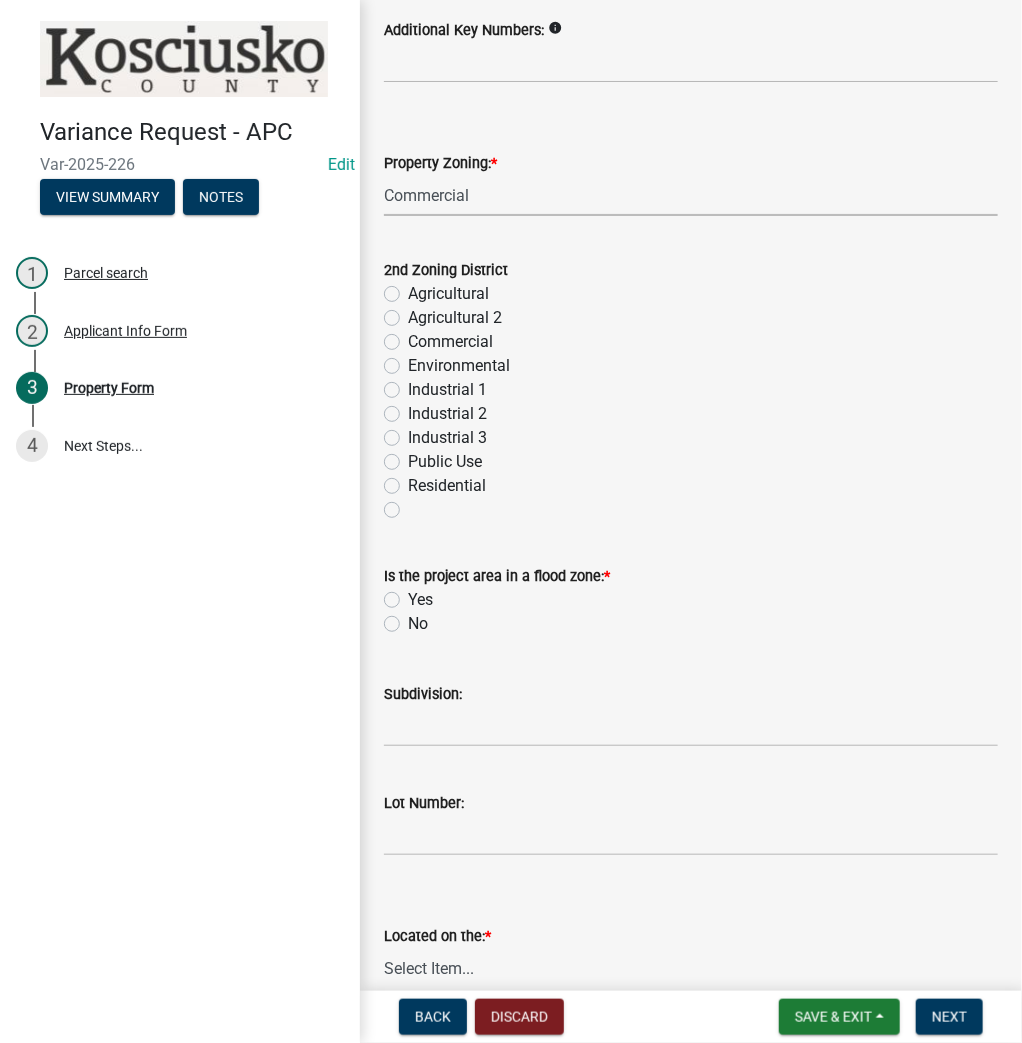 click on "Select Item...   Agricultural   Agricultural 2   Commercial   Environmental   Industrial 1   Industrial 2   Industrial 3   Public Use   Residential" at bounding box center [691, 195] 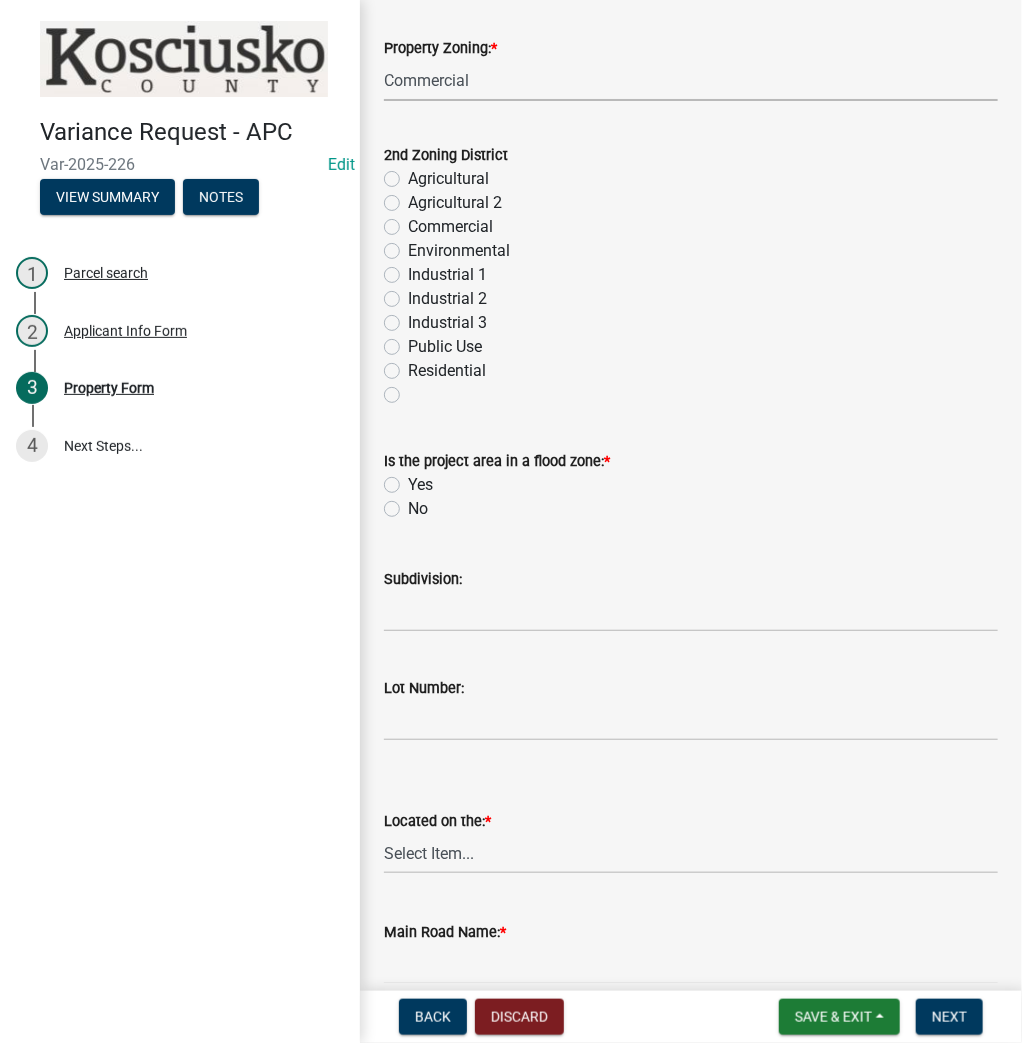 scroll, scrollTop: 880, scrollLeft: 0, axis: vertical 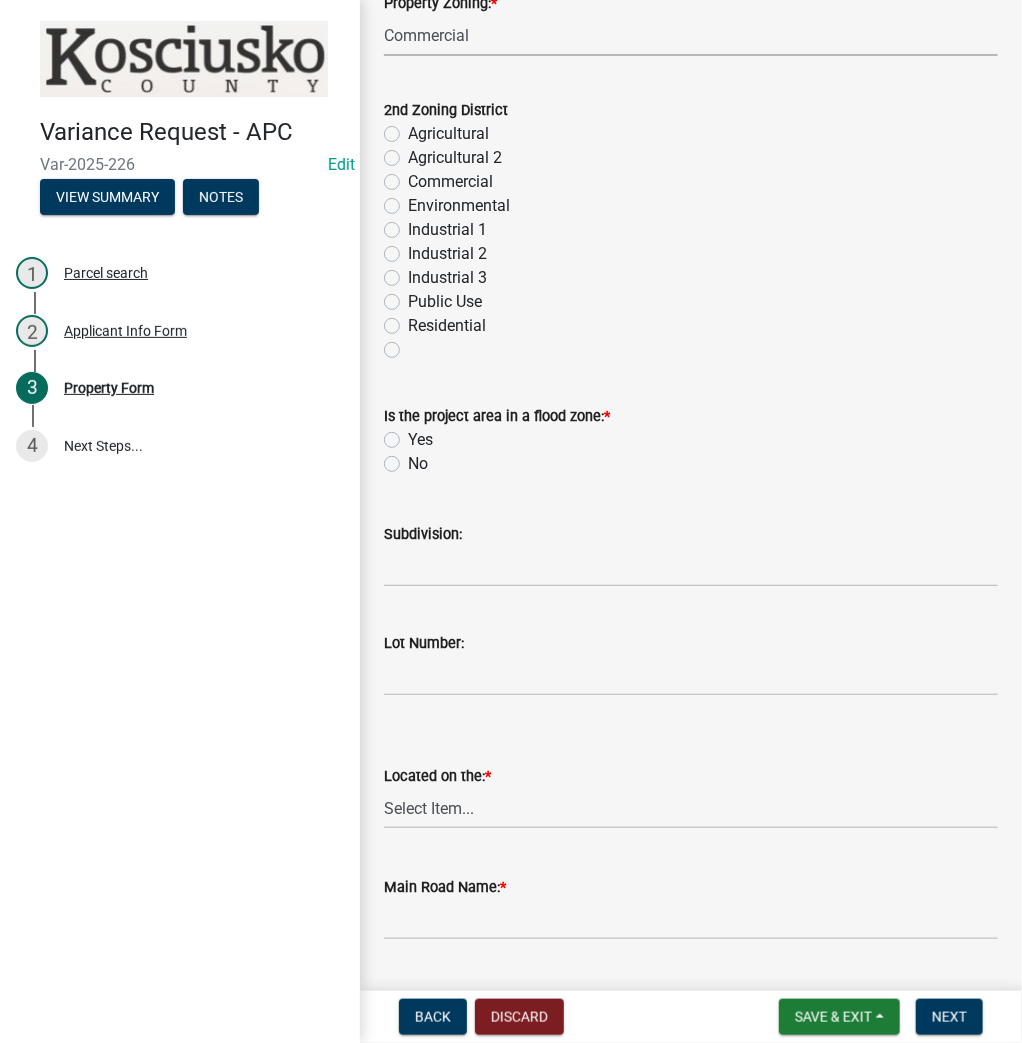 click on "No" 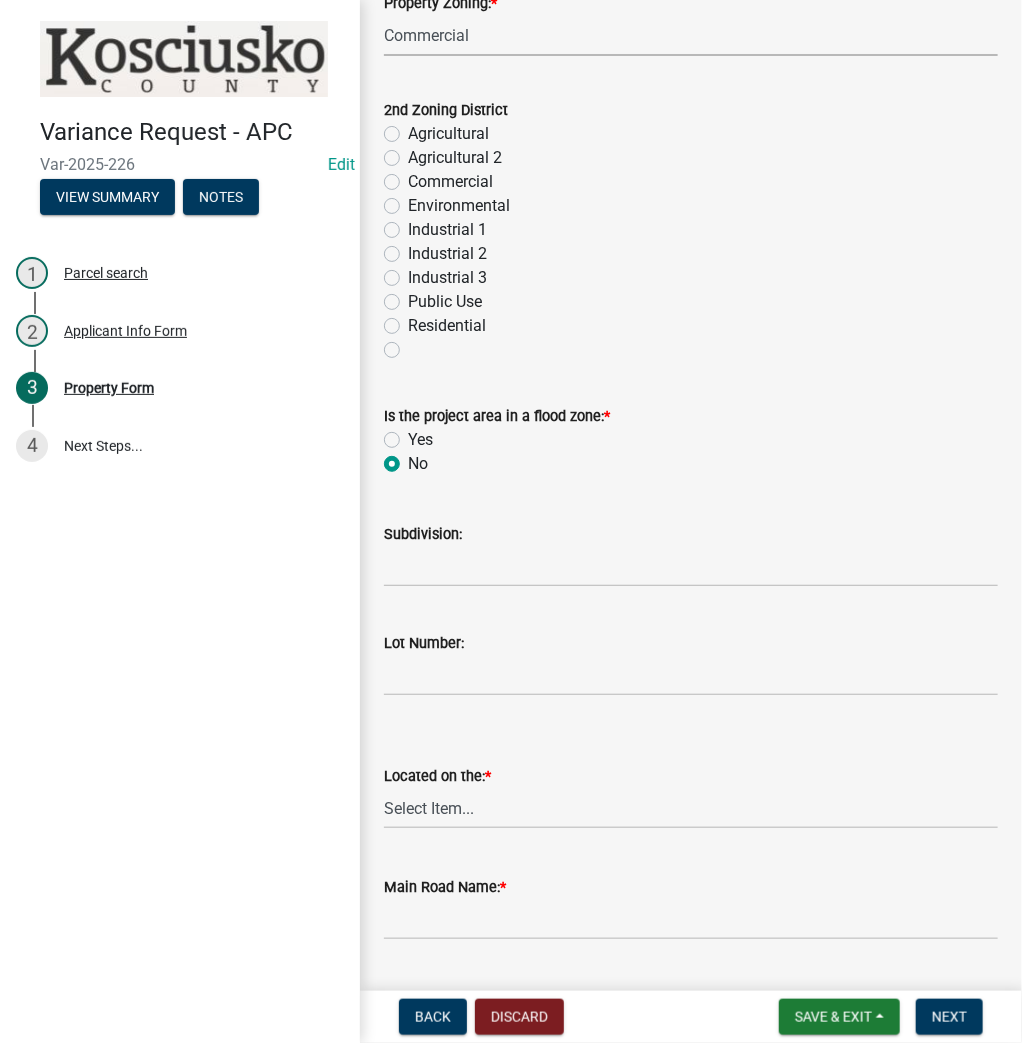 radio on "true" 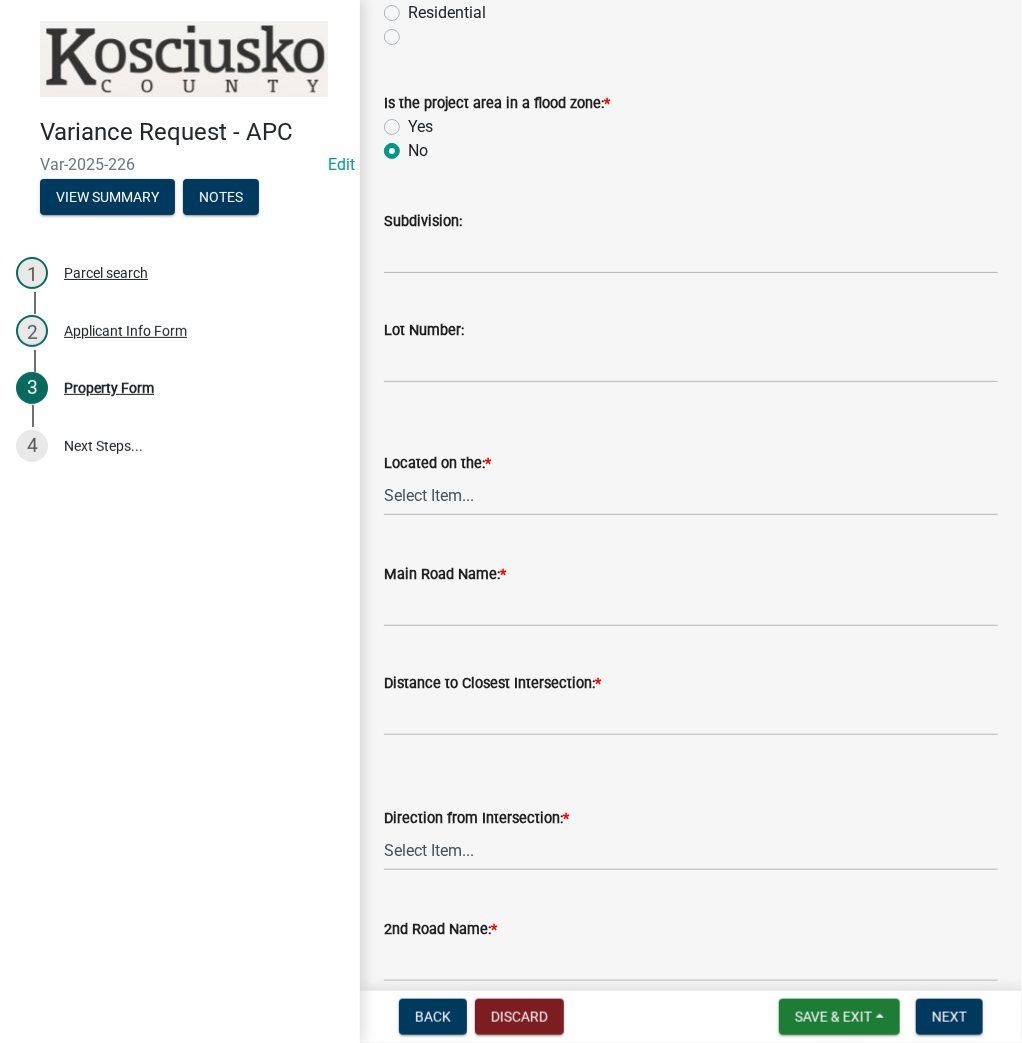 scroll, scrollTop: 1200, scrollLeft: 0, axis: vertical 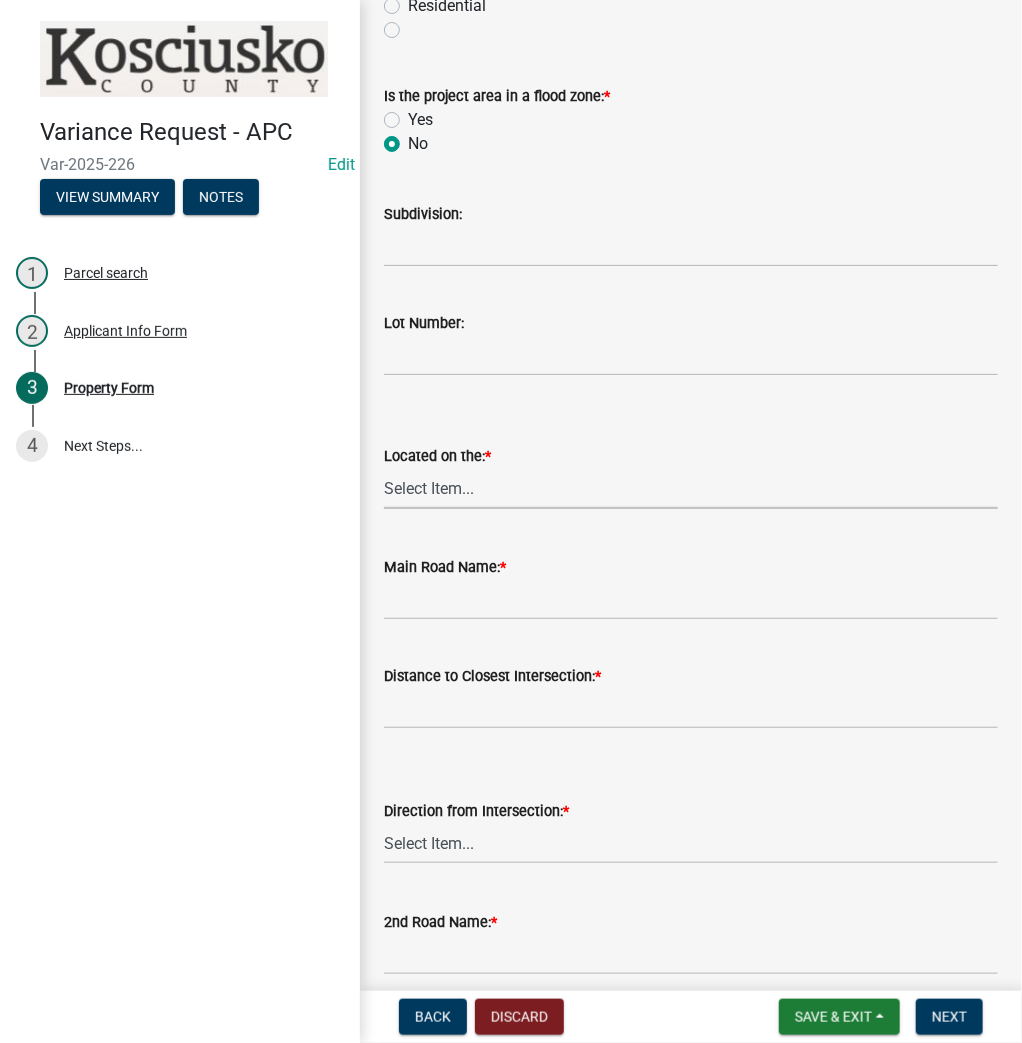 click on "Select Item...   North   Northeast   Northwest   South   Southeast   Southwest   West   East" at bounding box center (691, 488) 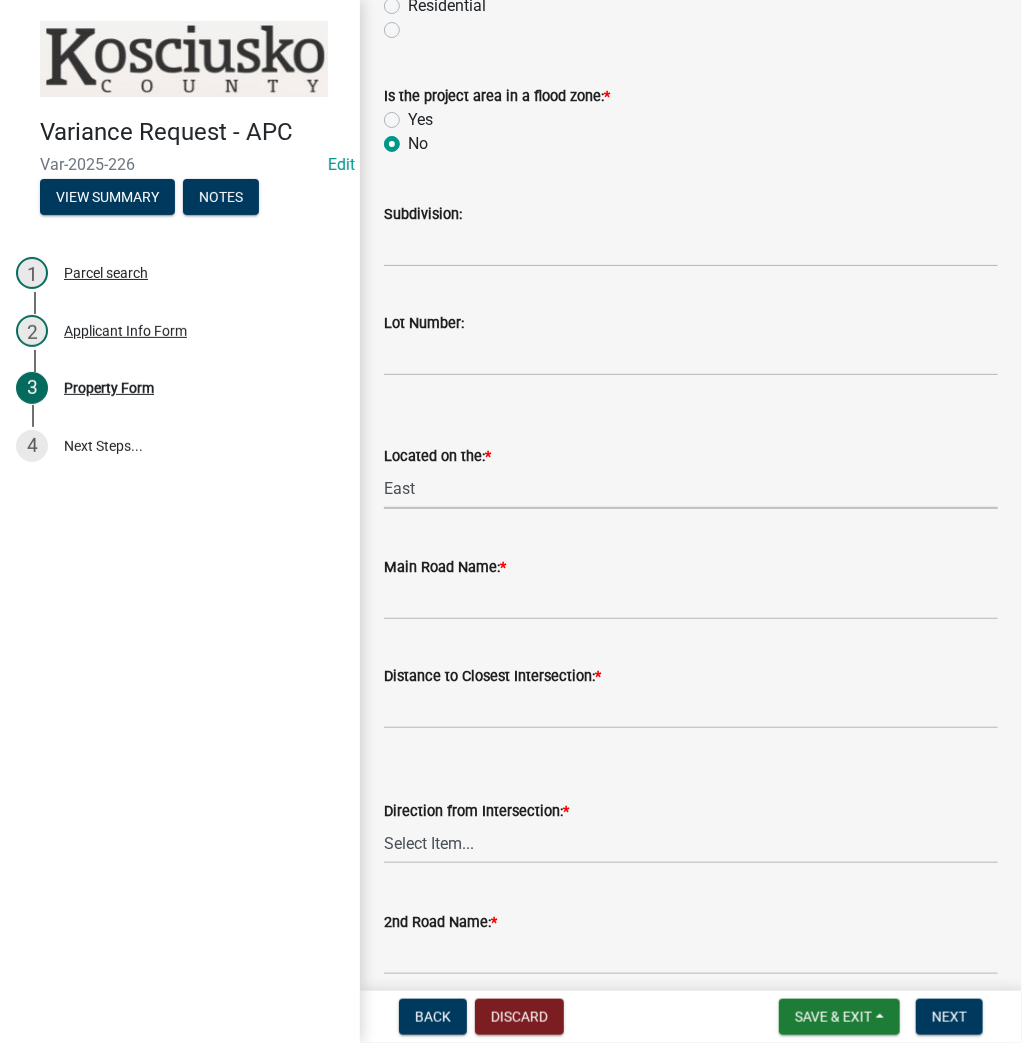 click on "Select Item...   North   Northeast   Northwest   South   Southeast   Southwest   West   East" at bounding box center [691, 488] 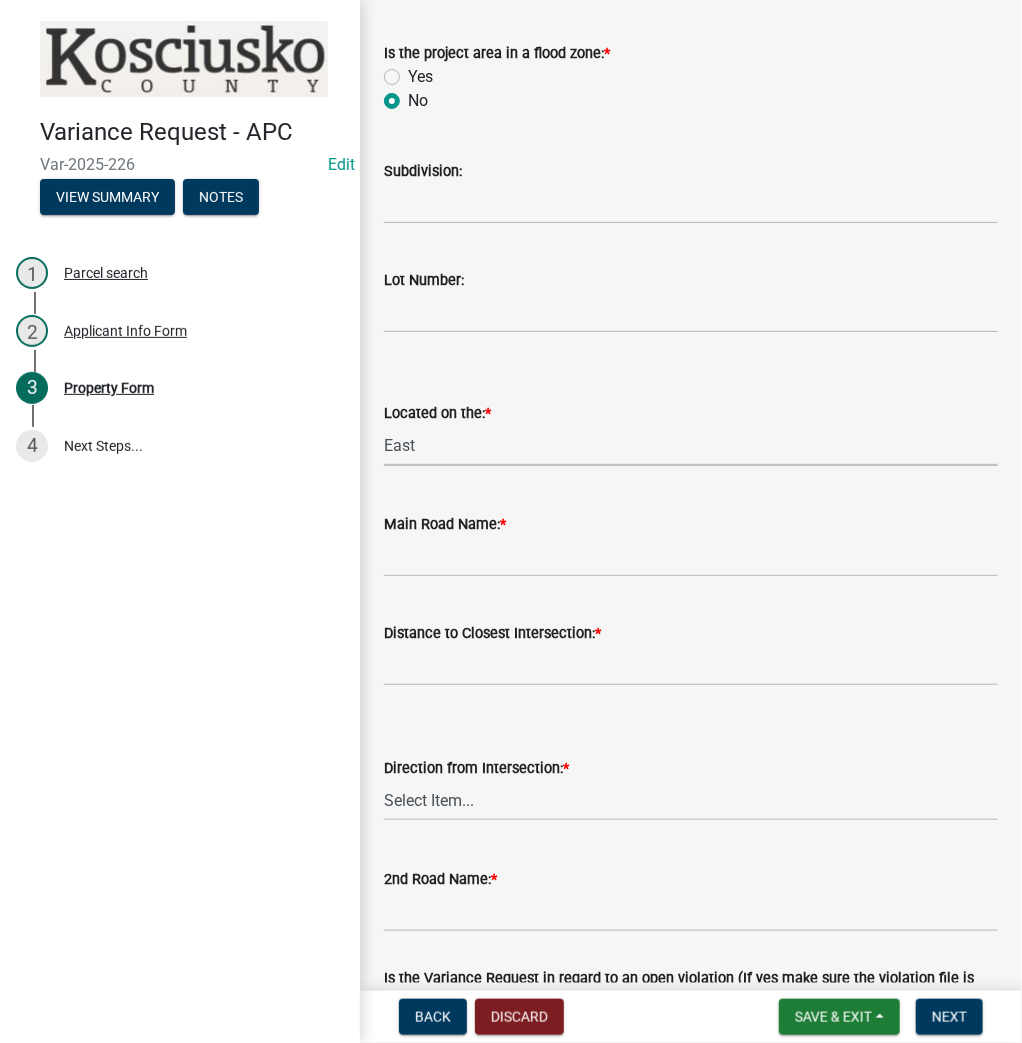 scroll, scrollTop: 1280, scrollLeft: 0, axis: vertical 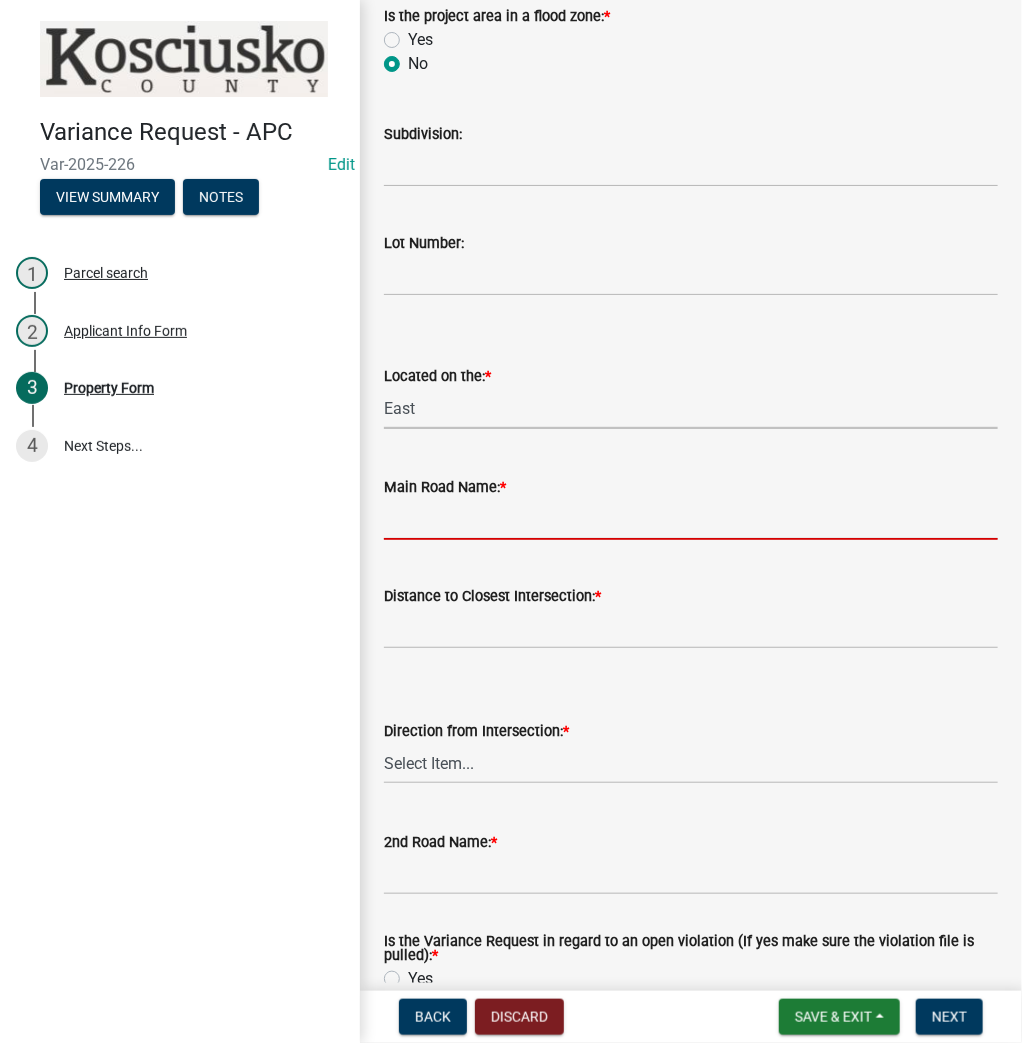 click on "Main Road Name:  *" at bounding box center [691, 519] 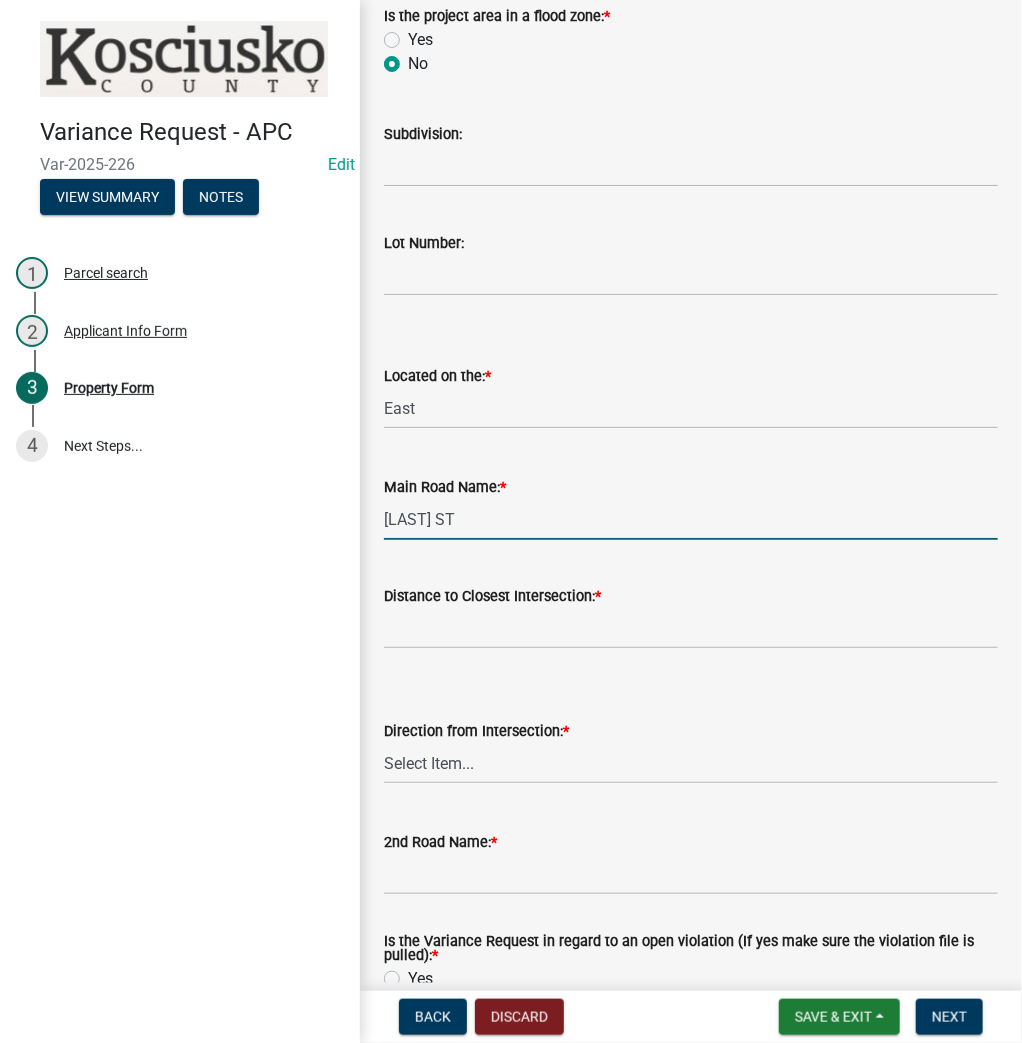 type on "[LAST] ST" 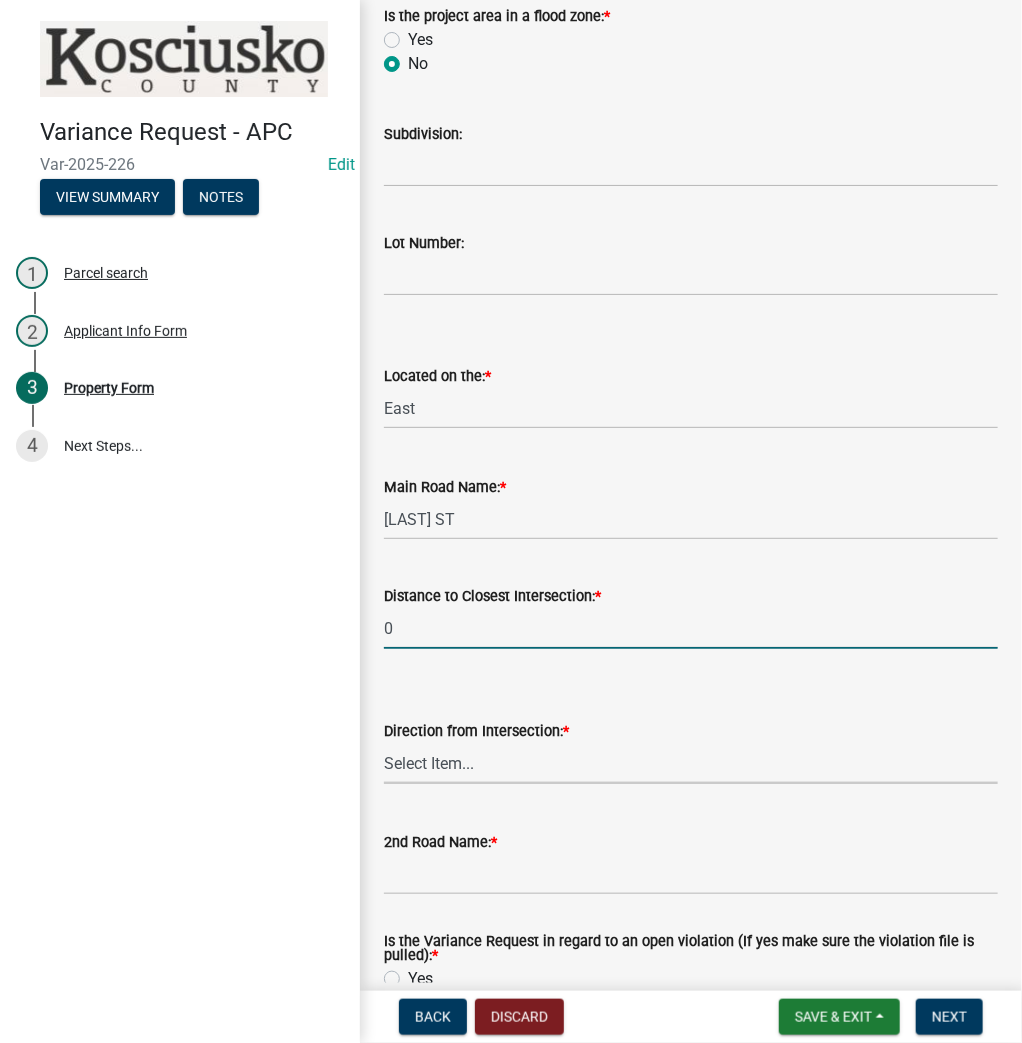 click on "0" 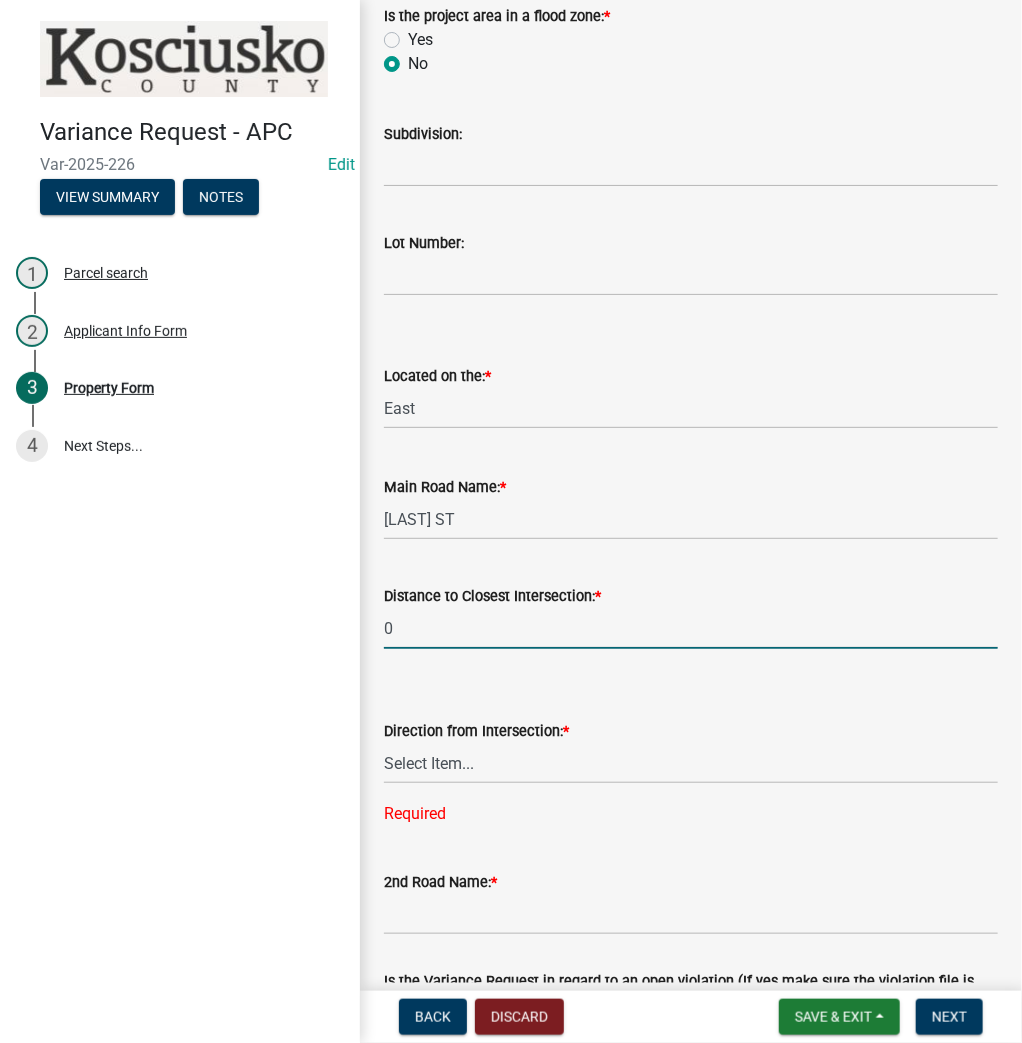 click on "0" 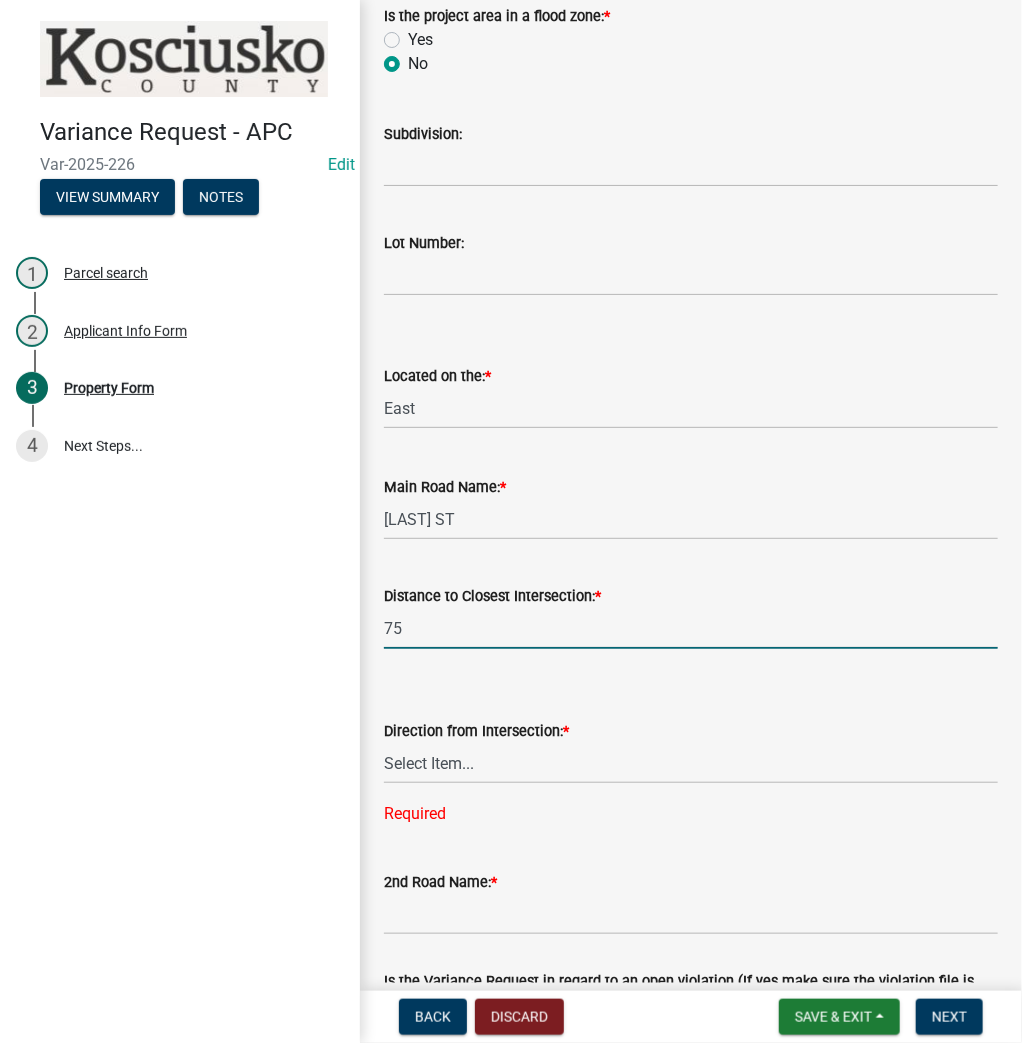 type on "75" 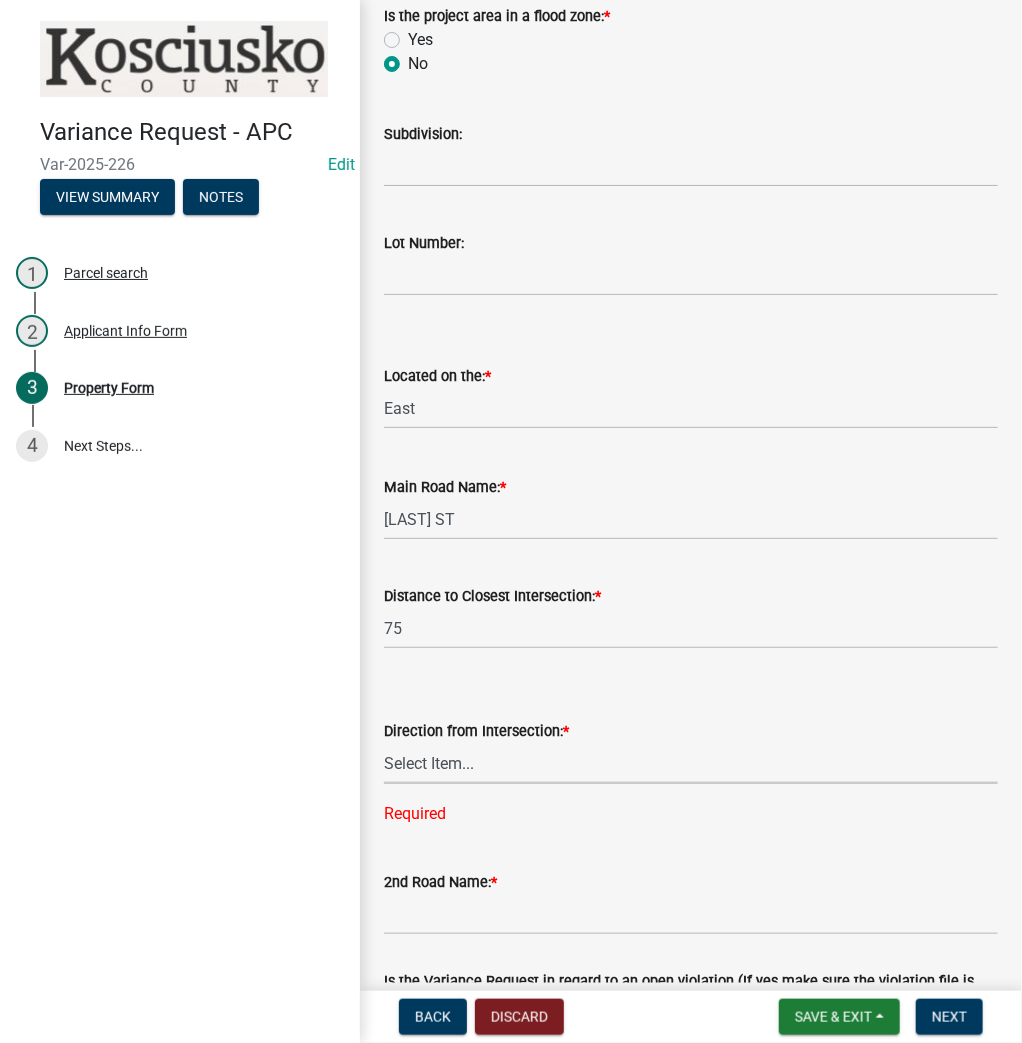 select on "[HASH]" 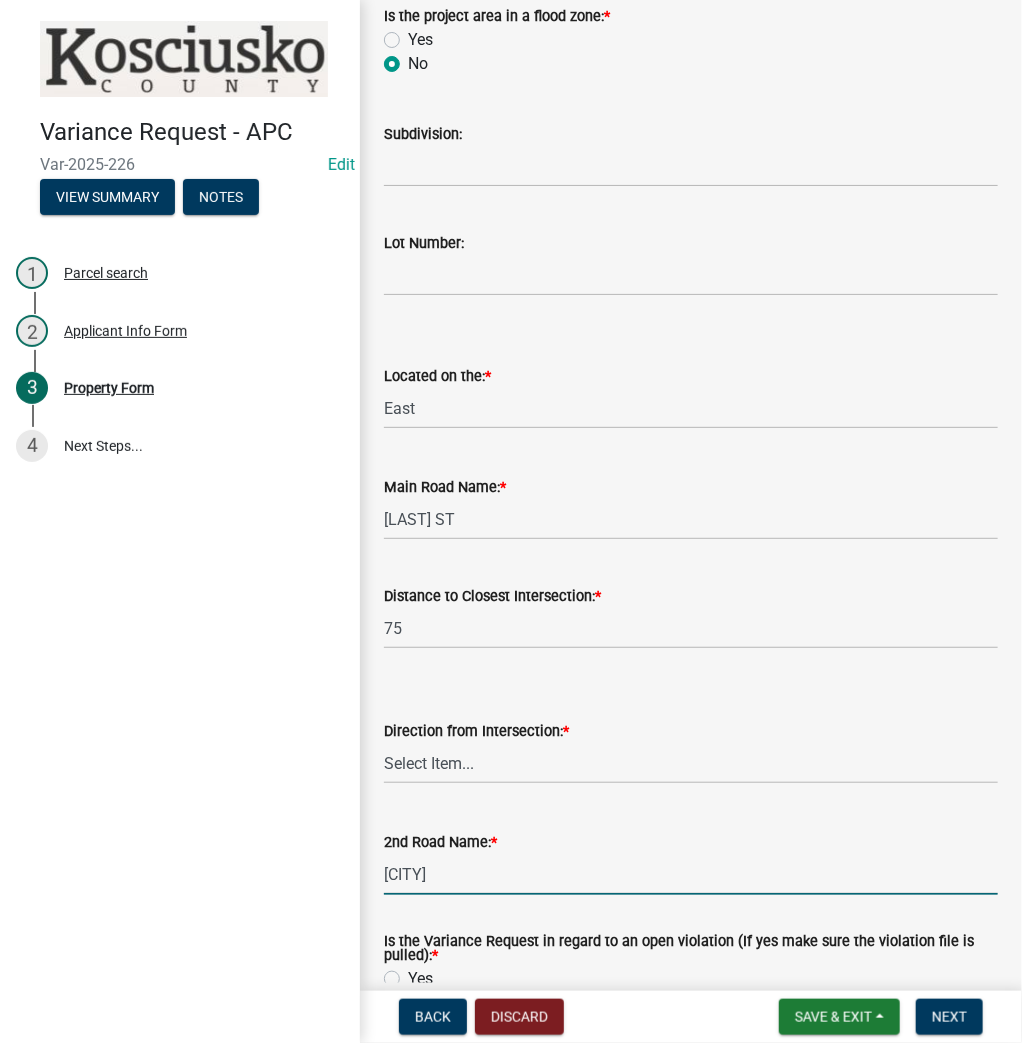type on "[CITY]" 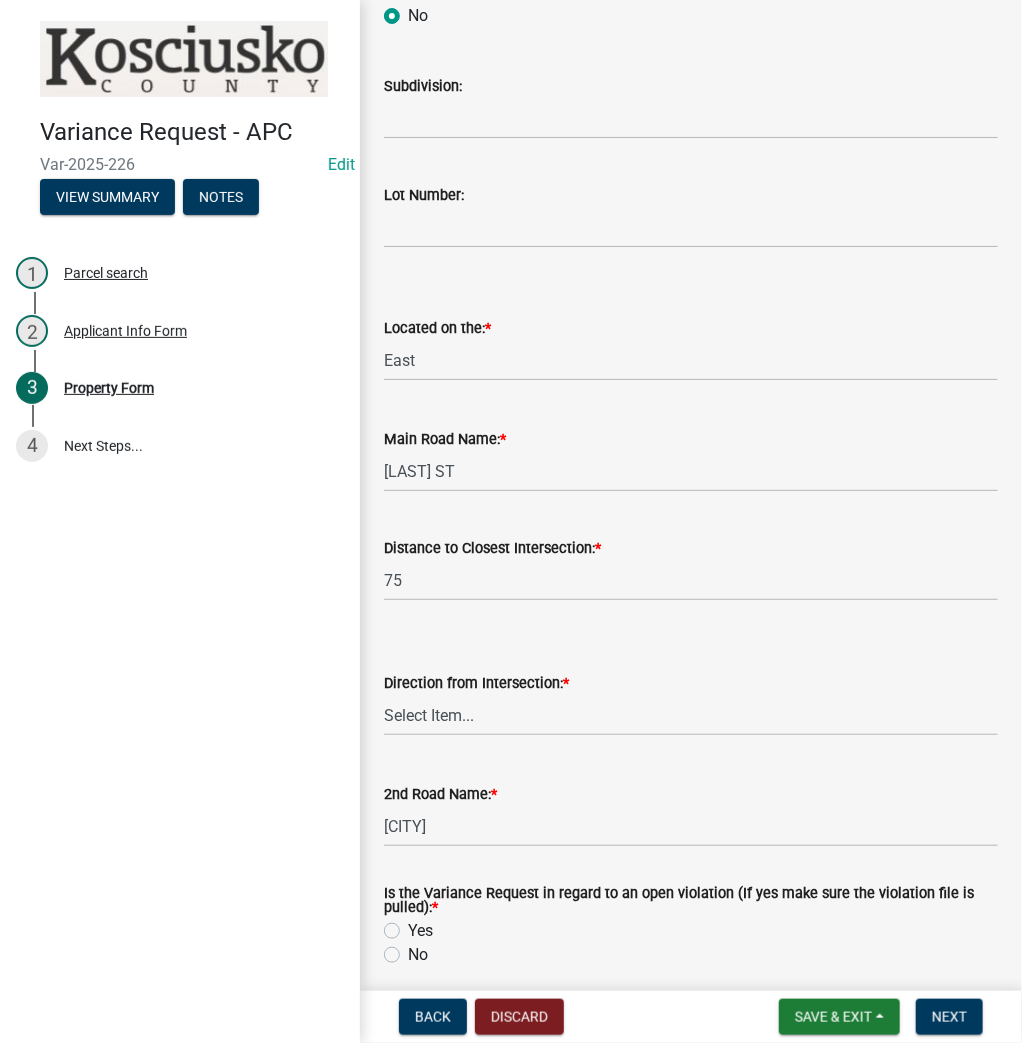 scroll, scrollTop: 1408, scrollLeft: 0, axis: vertical 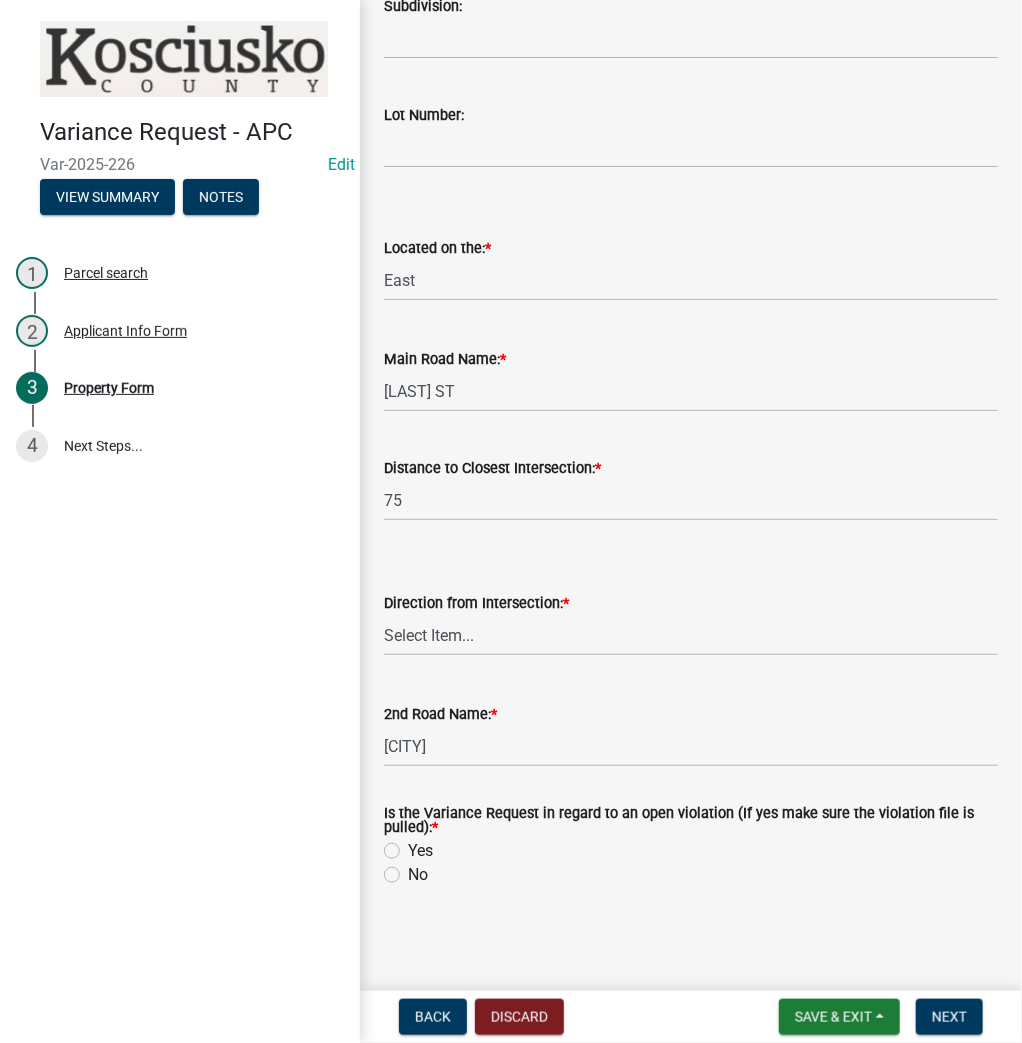 drag, startPoint x: 416, startPoint y: 876, endPoint x: 464, endPoint y: 885, distance: 48.83646 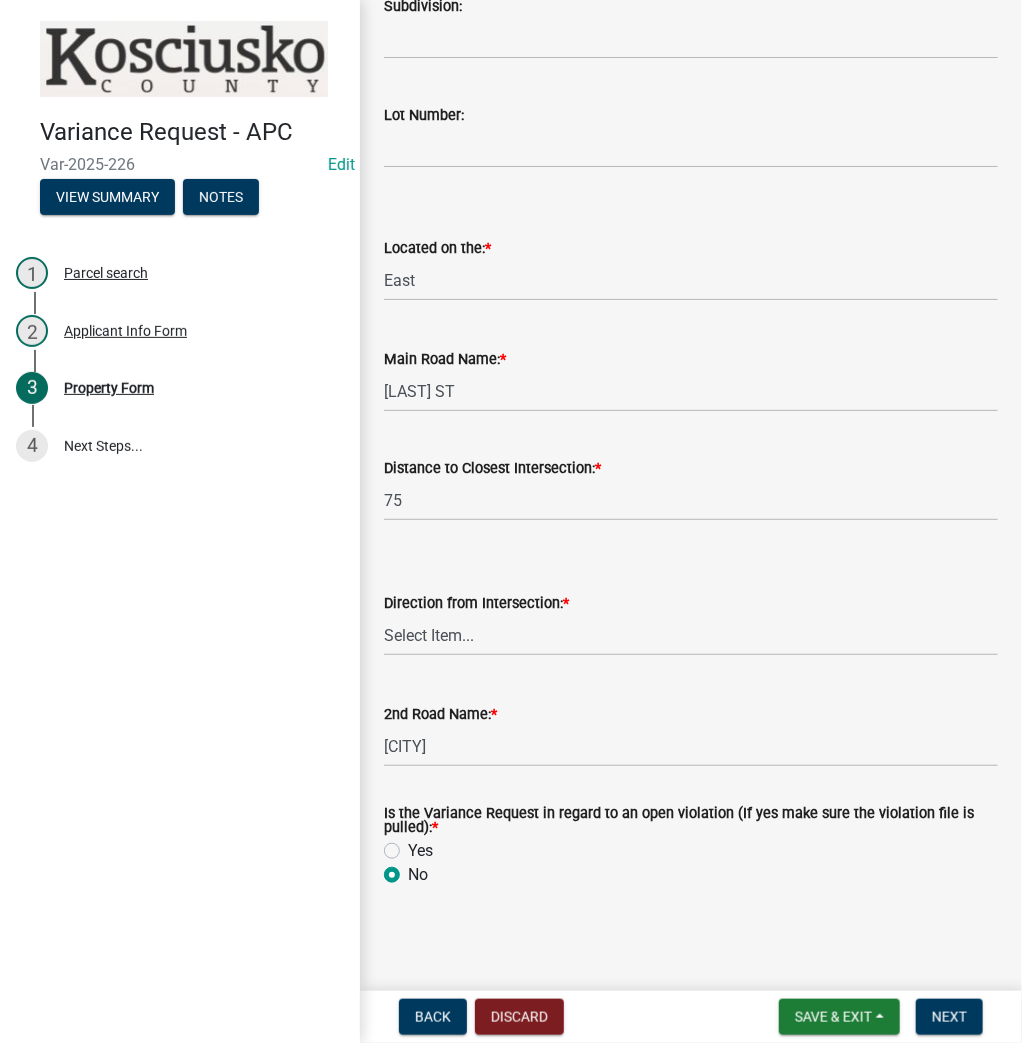 radio on "true" 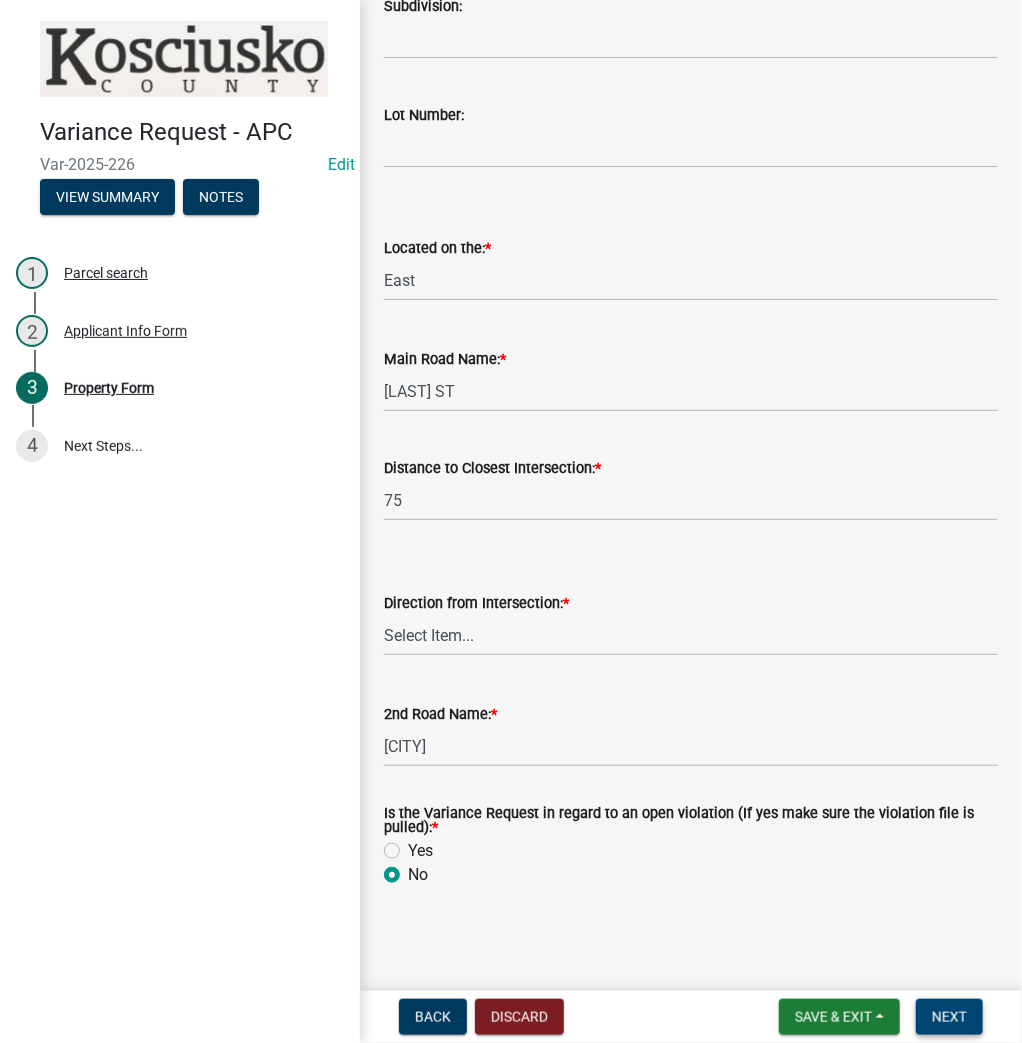 click on "Next" at bounding box center [949, 1017] 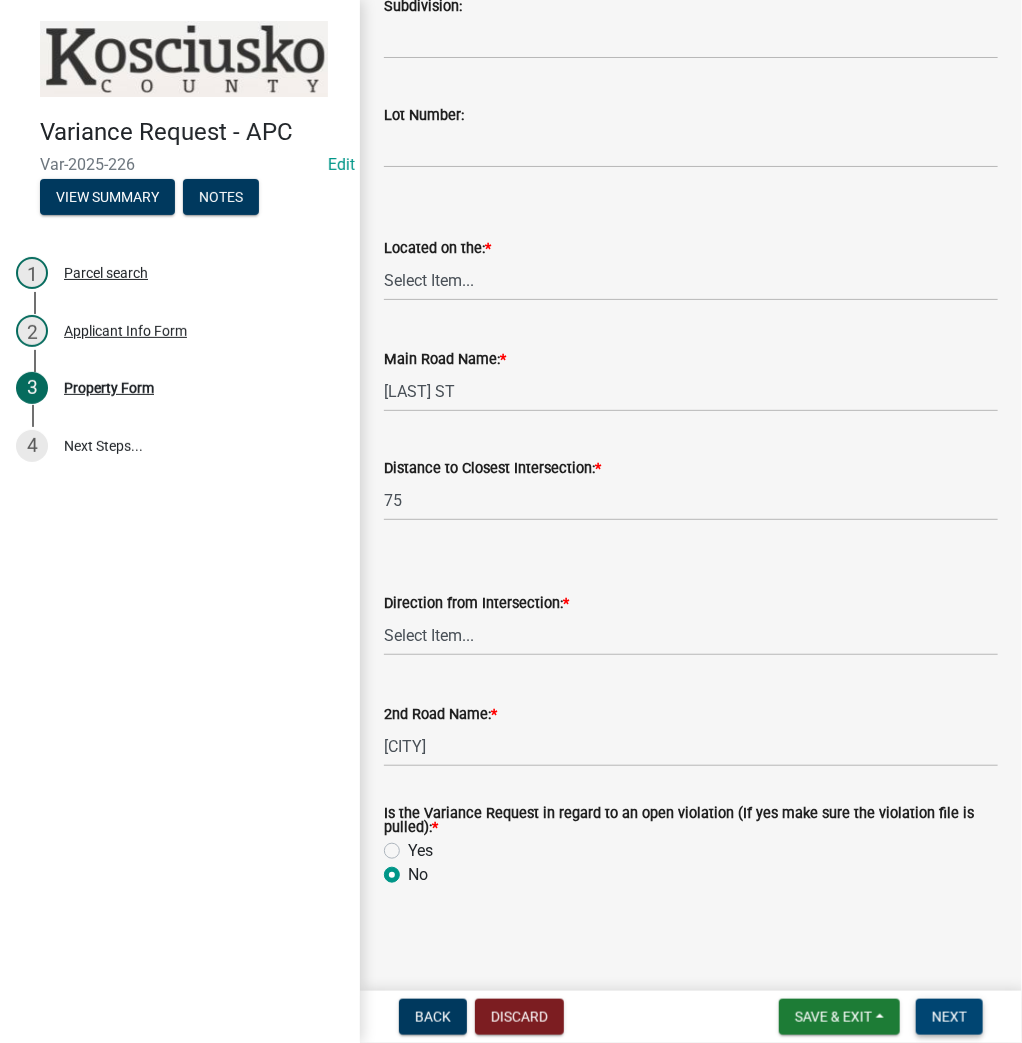 scroll, scrollTop: 0, scrollLeft: 0, axis: both 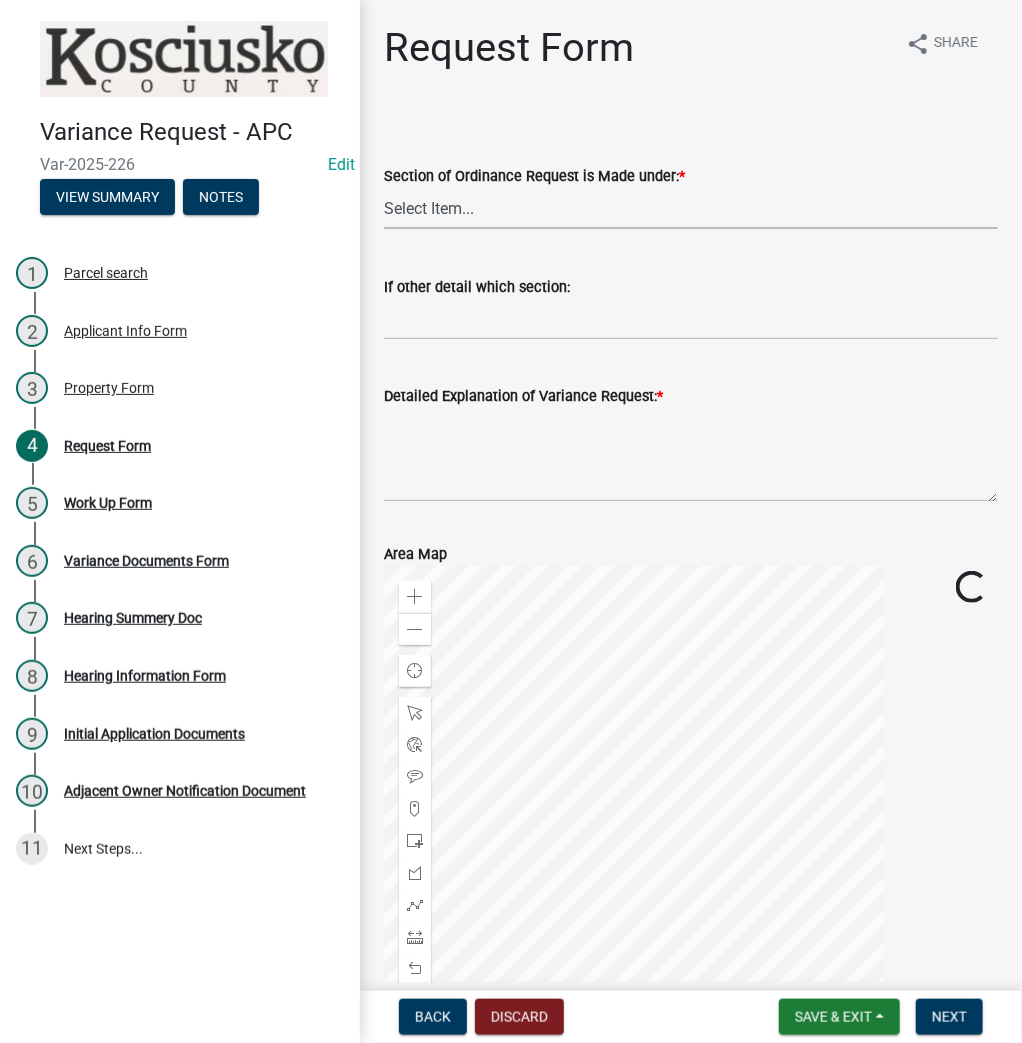 click on "Select Item...   2.10 I1 Criteria   2.11 I2 Criteria   I3 Criteria   2.15 Lot and Yard Requirements   3.2 Principal Uses   3.6 Temporary Uses   3.11.7 Residential Fences   3.11.11 Lake Access Development   3.14 Height Regulations   3.16 Off Street Parking   3.19 Signs   3.25 Communication Towers   3.28 Pond   Other" at bounding box center [691, 208] 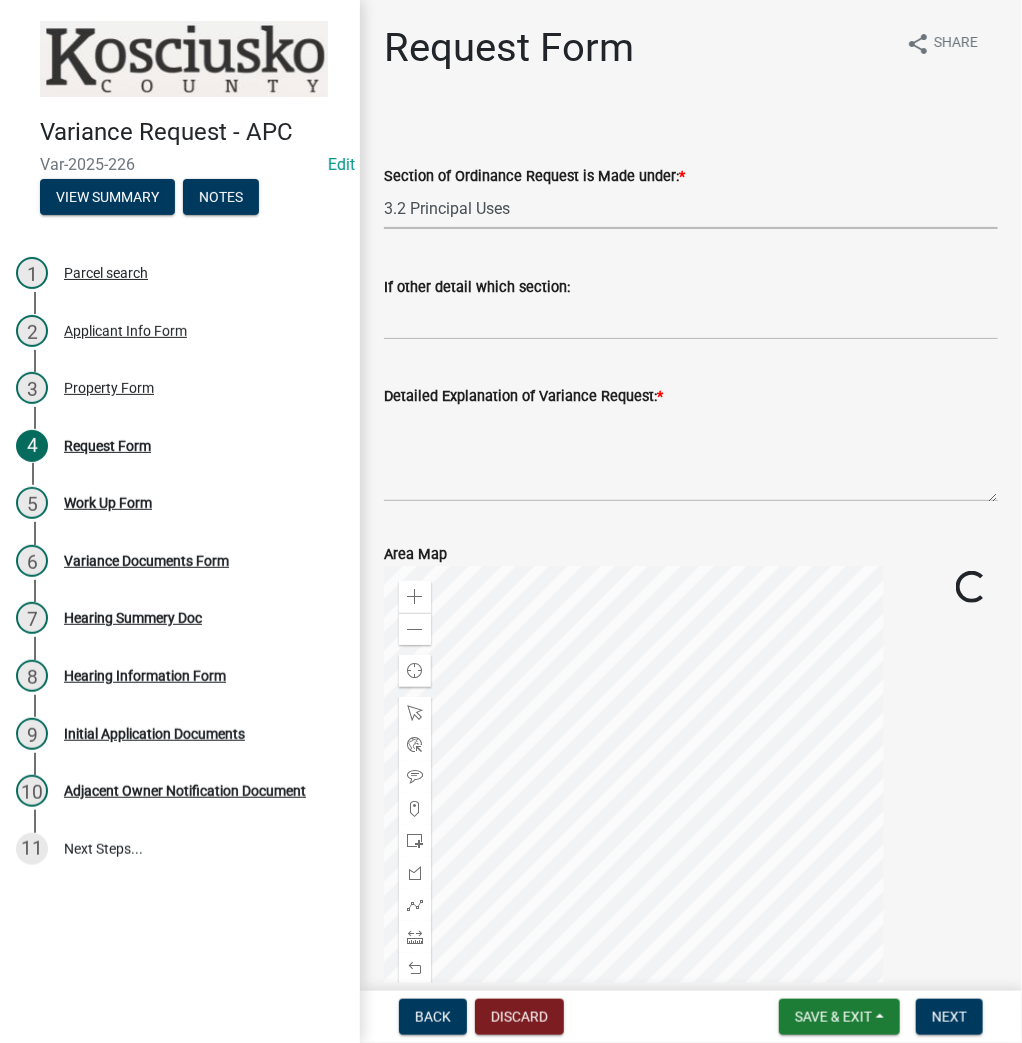 click on "Select Item...   2.10 I1 Criteria   2.11 I2 Criteria   I3 Criteria   2.15 Lot and Yard Requirements   3.2 Principal Uses   3.6 Temporary Uses   3.11.7 Residential Fences   3.11.11 Lake Access Development   3.14 Height Regulations   3.16 Off Street Parking   3.19 Signs   3.25 Communication Towers   3.28 Pond   Other" at bounding box center (691, 208) 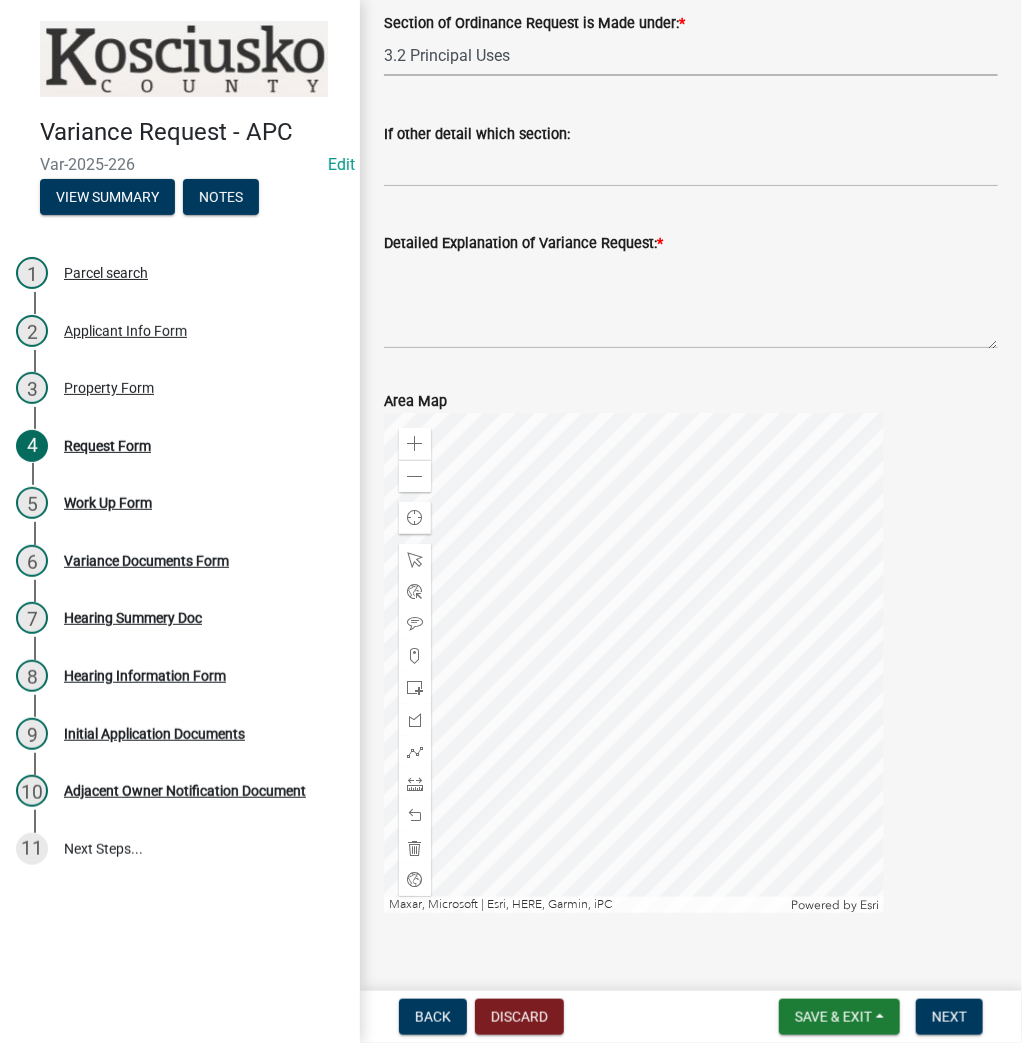 scroll, scrollTop: 160, scrollLeft: 0, axis: vertical 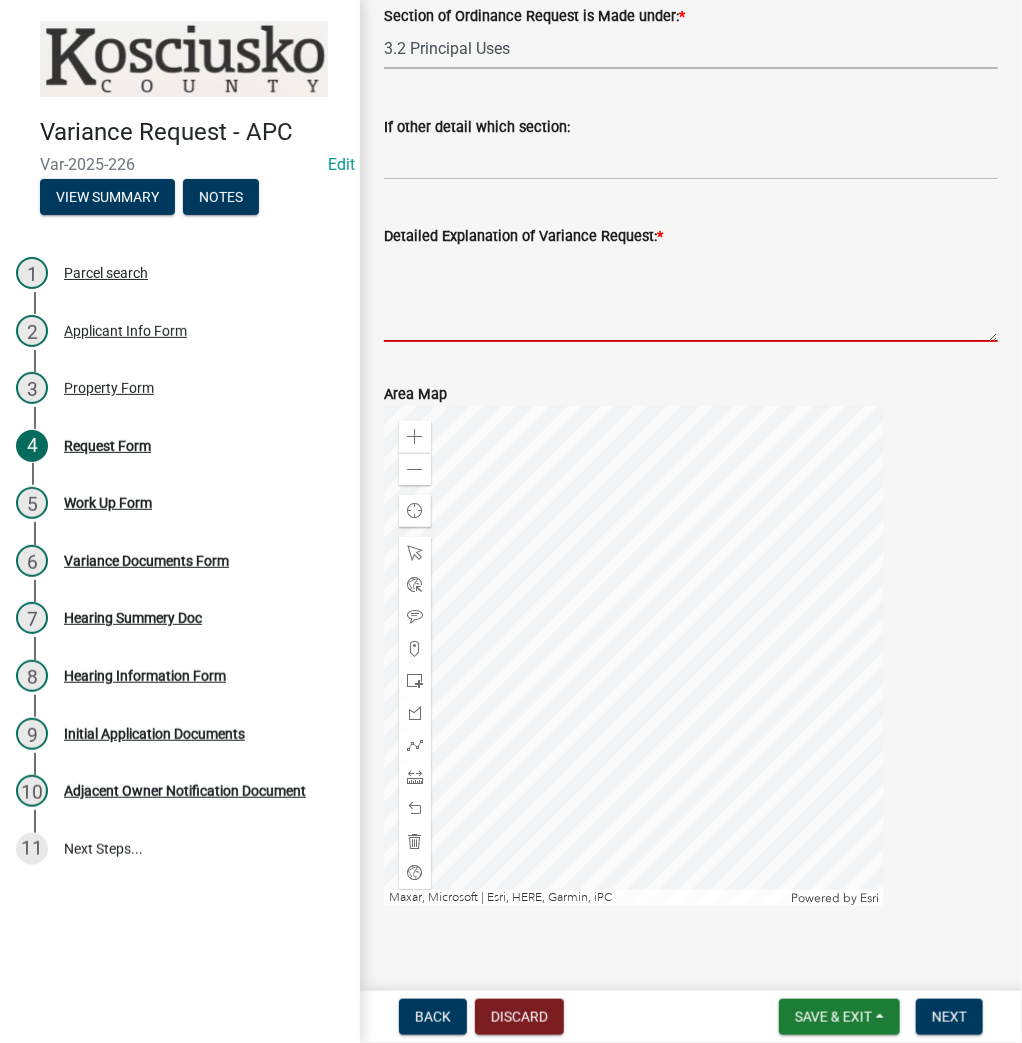 click on "Detailed Explanation of Variance Request:  *" at bounding box center (691, 295) 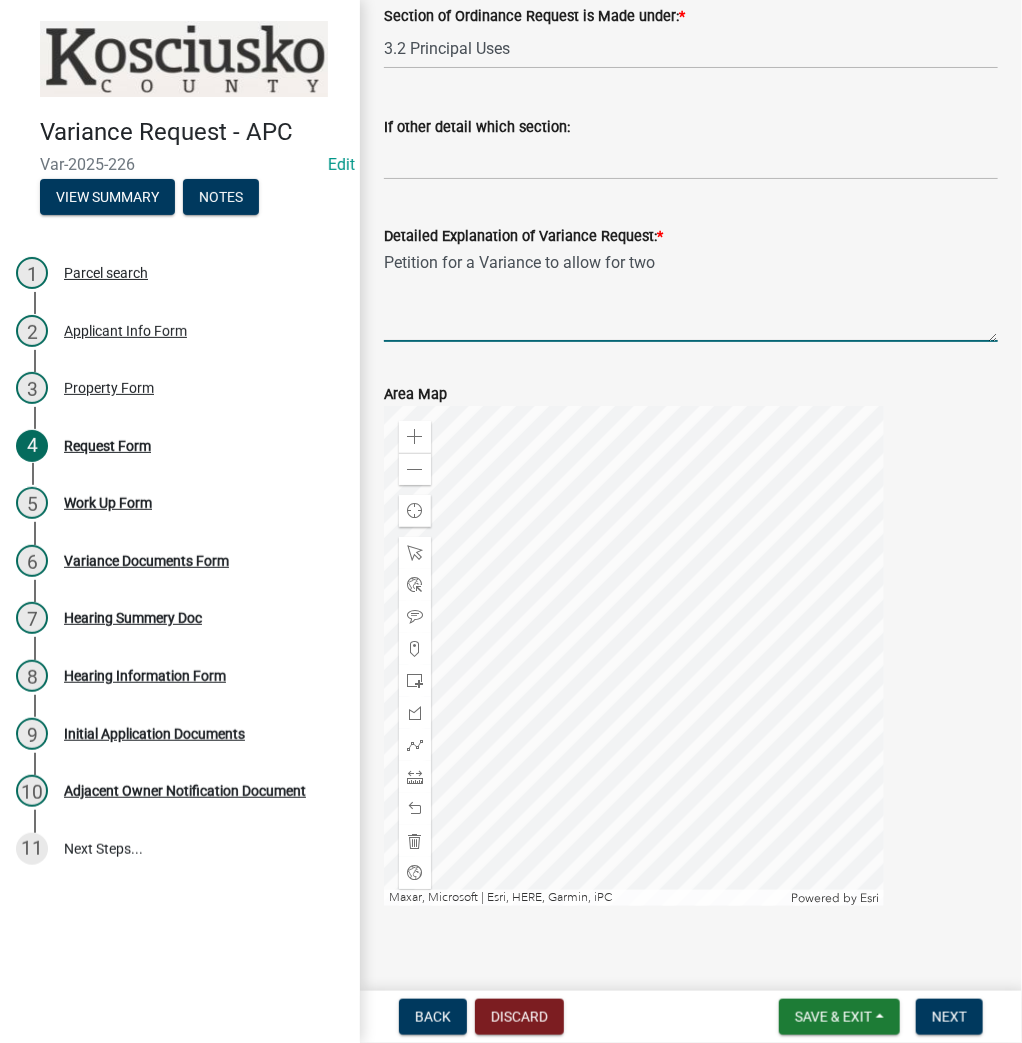 click on "Petition for a Variance to allow for two" at bounding box center [691, 295] 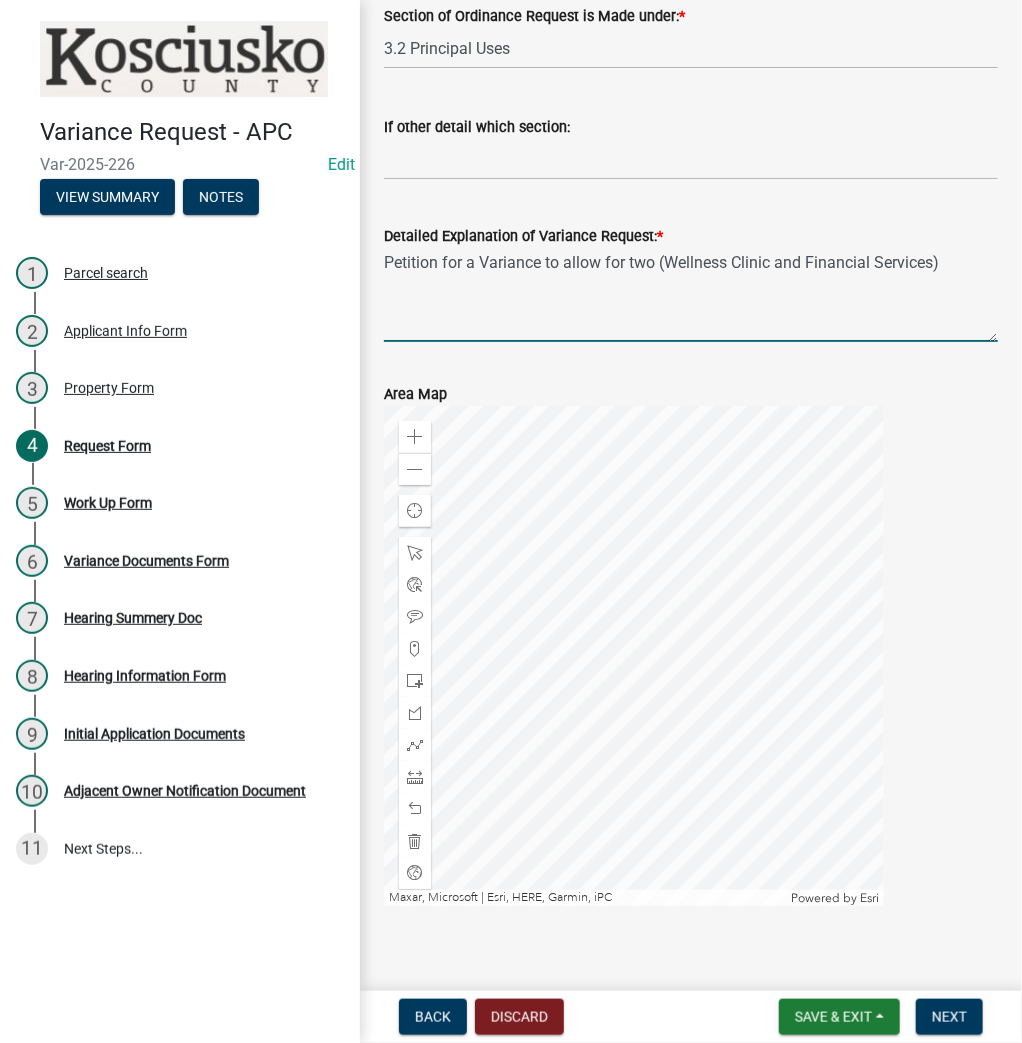 click on "Petition for a Variance to allow for two (Wellness Clinic and Financial Services)" at bounding box center [691, 295] 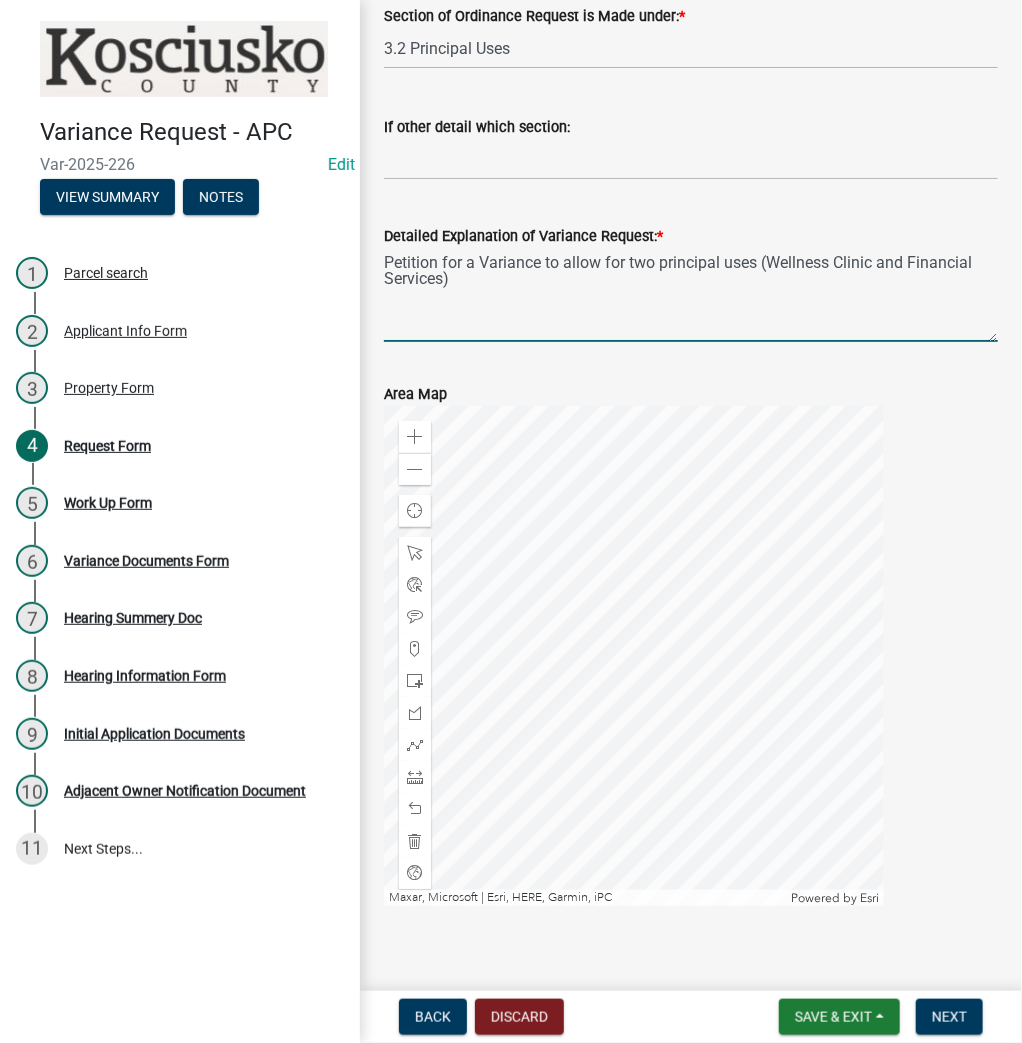 click on "Petition for a Variance to allow for two principal uses (Wellness Clinic and Financial Services)" at bounding box center (691, 295) 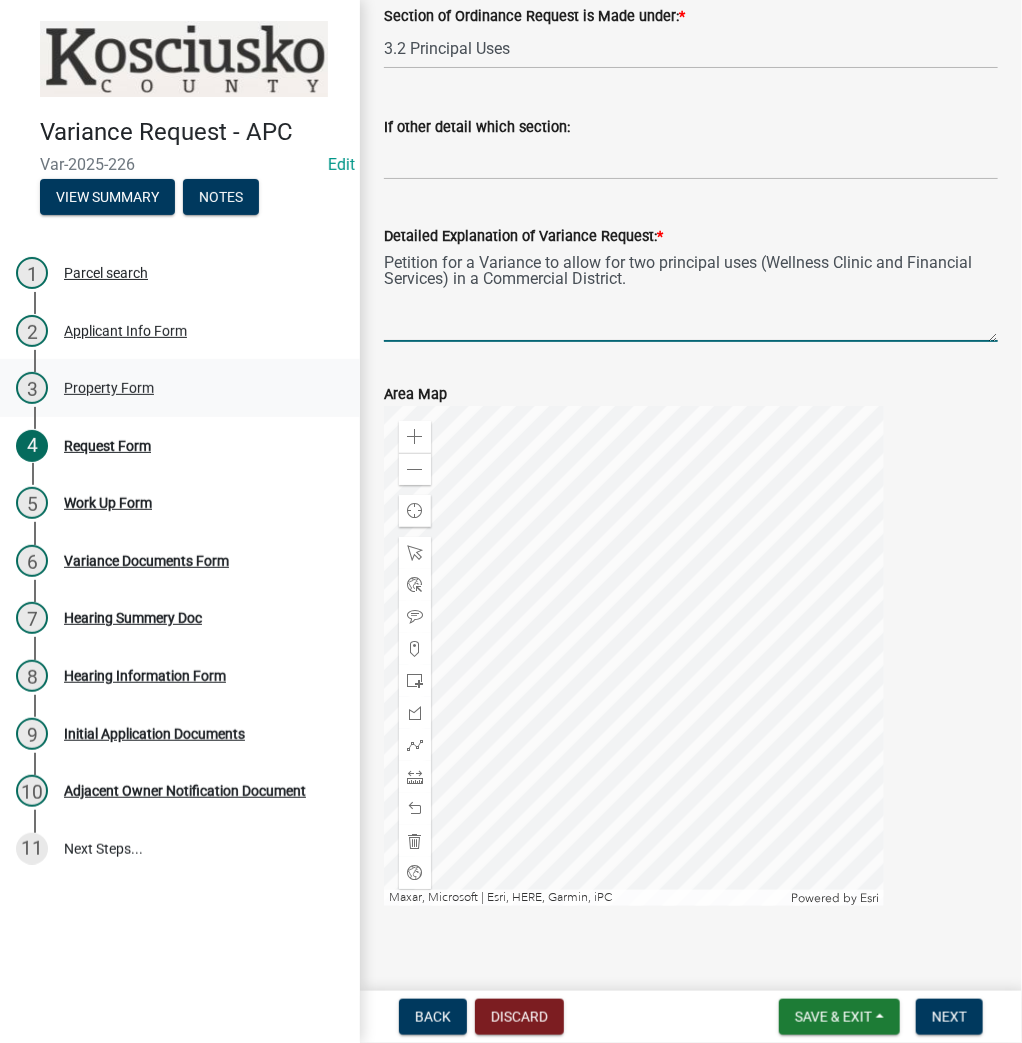 type on "Petition for a Variance to allow for two principal uses (Wellness Clinic and Financial Services) in a Commercial District." 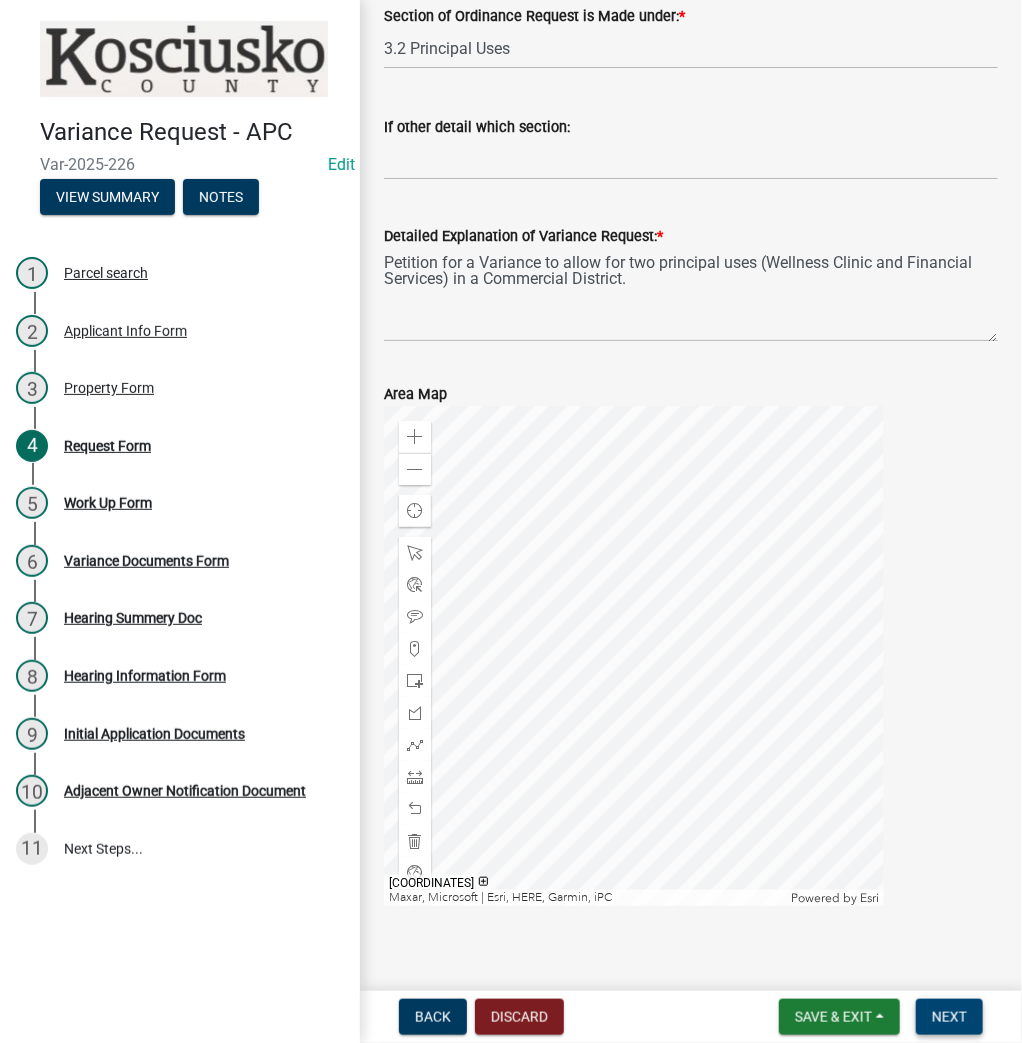 click on "Next" at bounding box center (949, 1017) 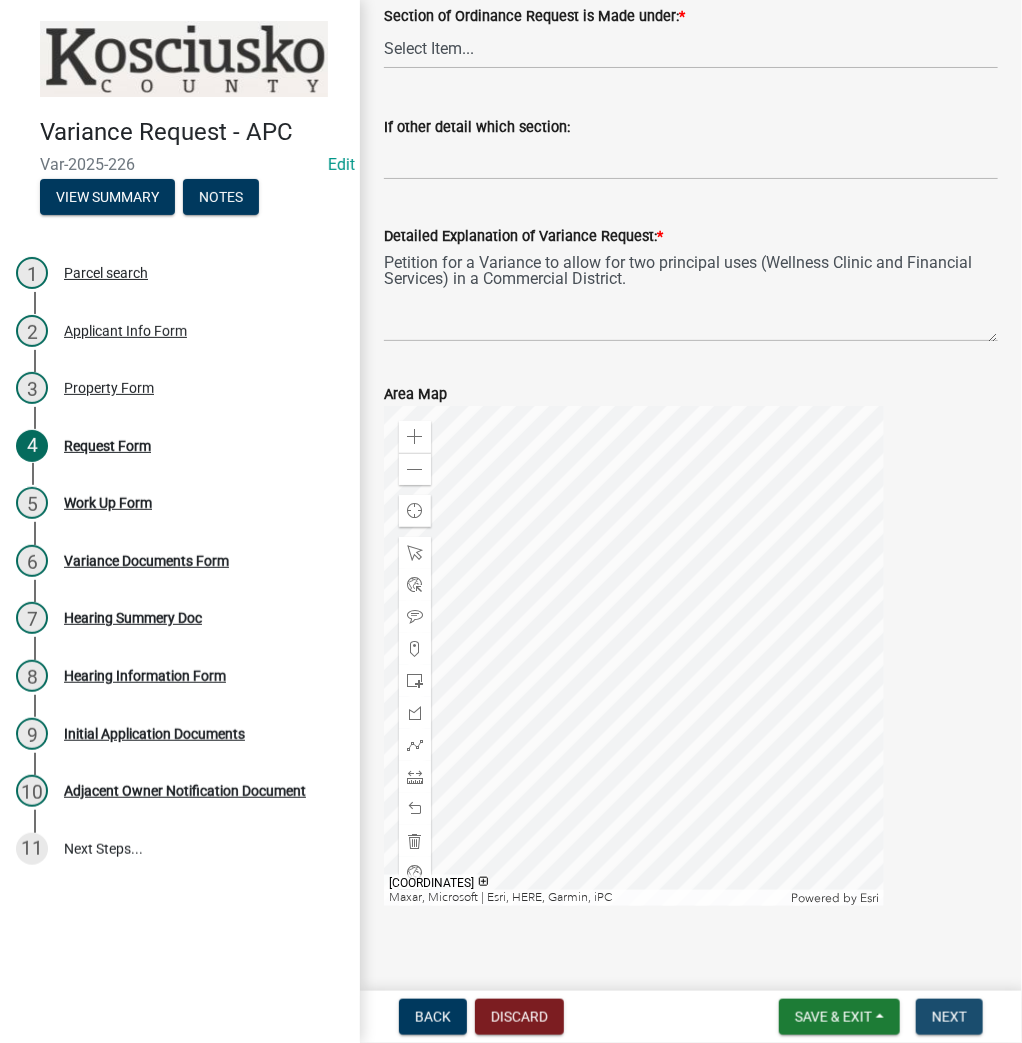 scroll, scrollTop: 0, scrollLeft: 0, axis: both 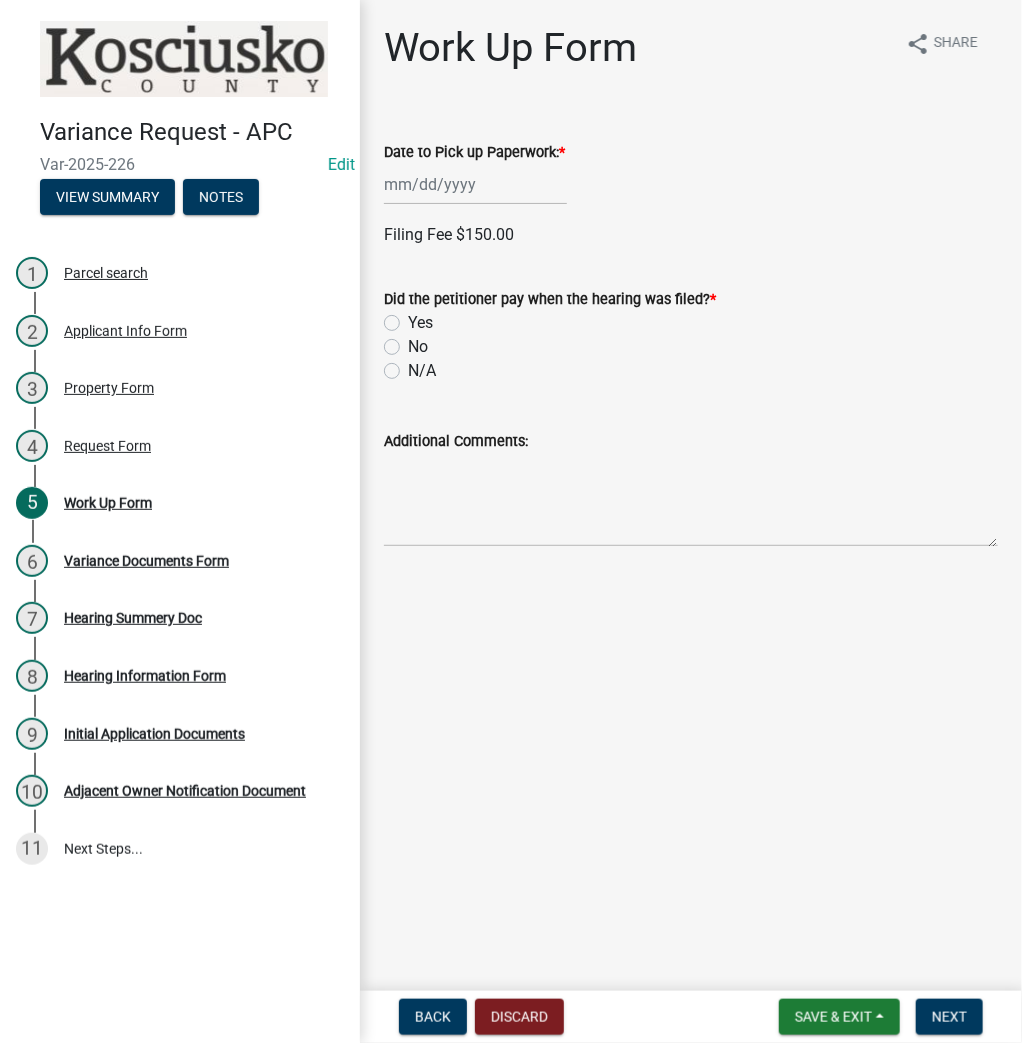 click 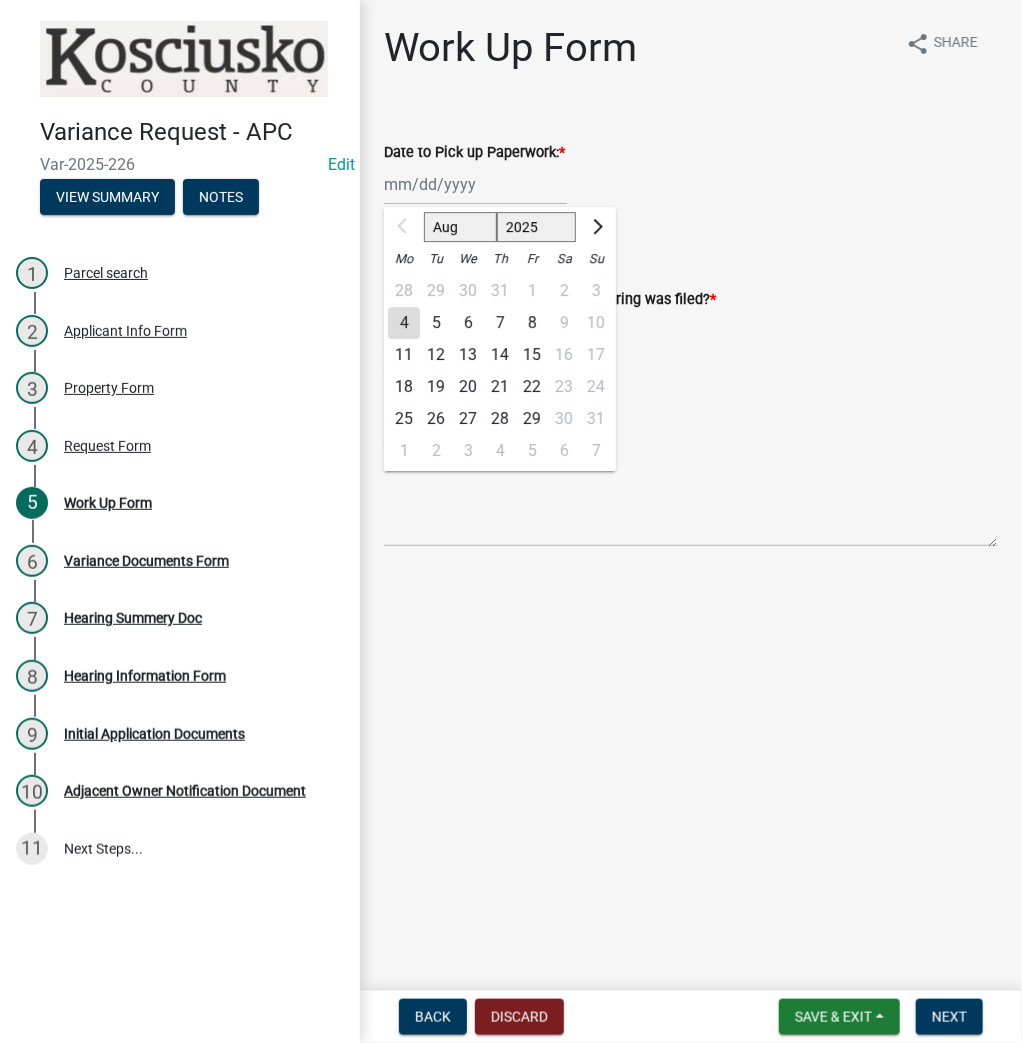 click on "4" 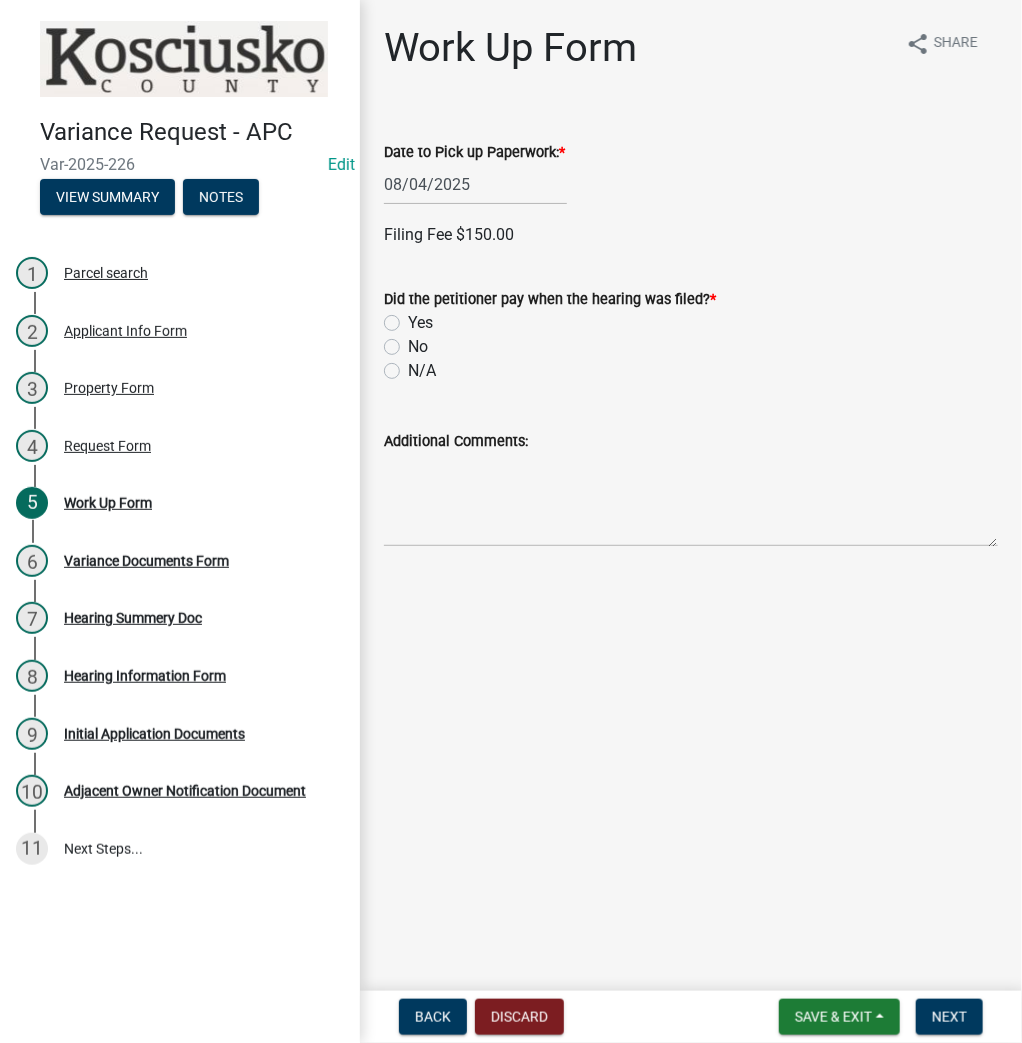 click on "No" 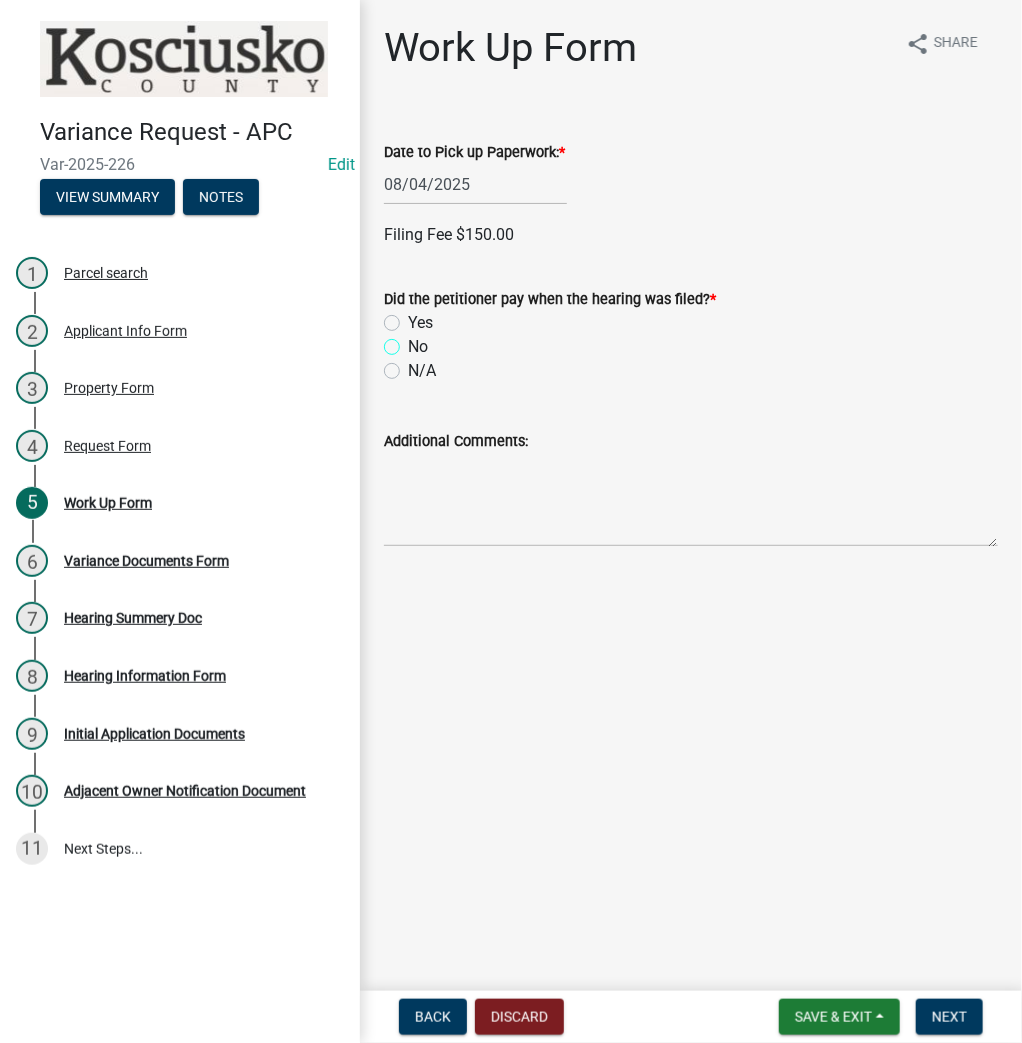 click on "No" at bounding box center [414, 341] 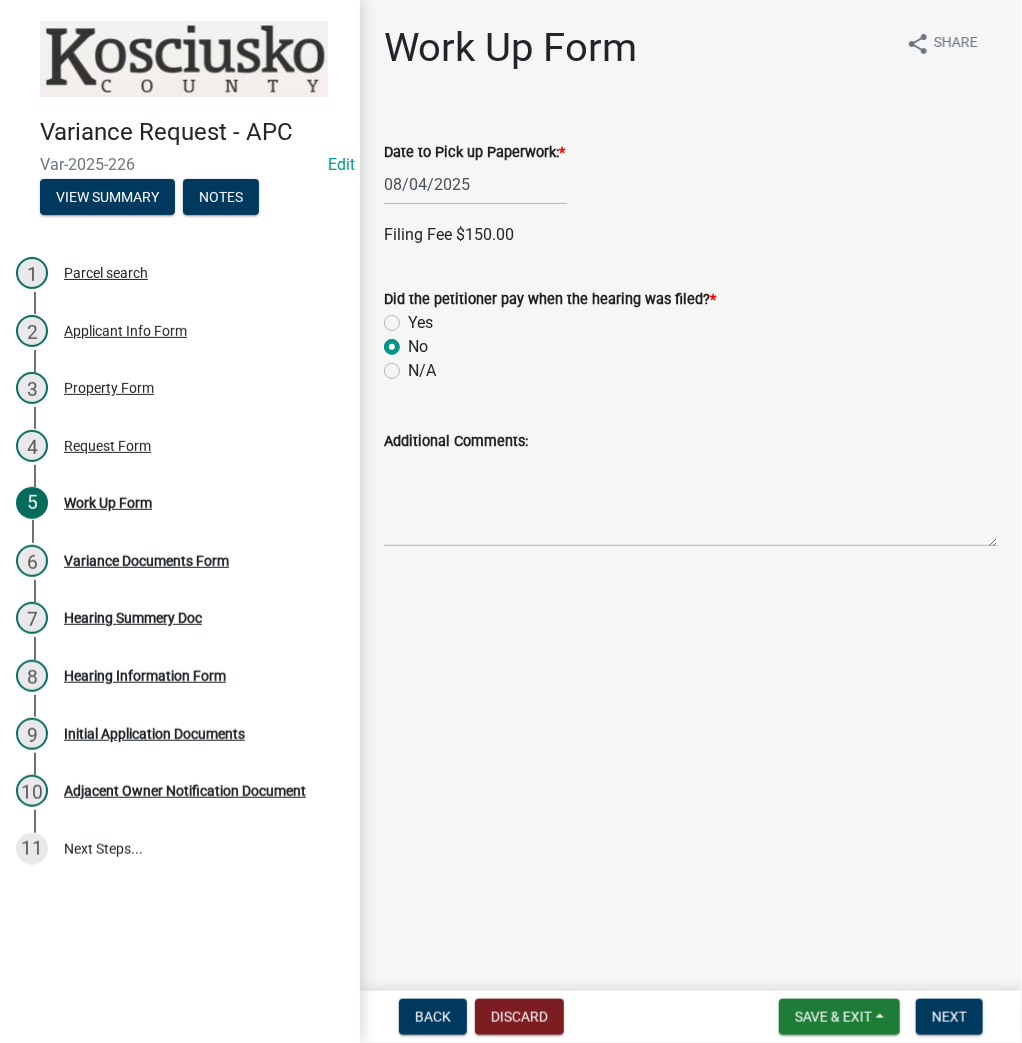 radio on "true" 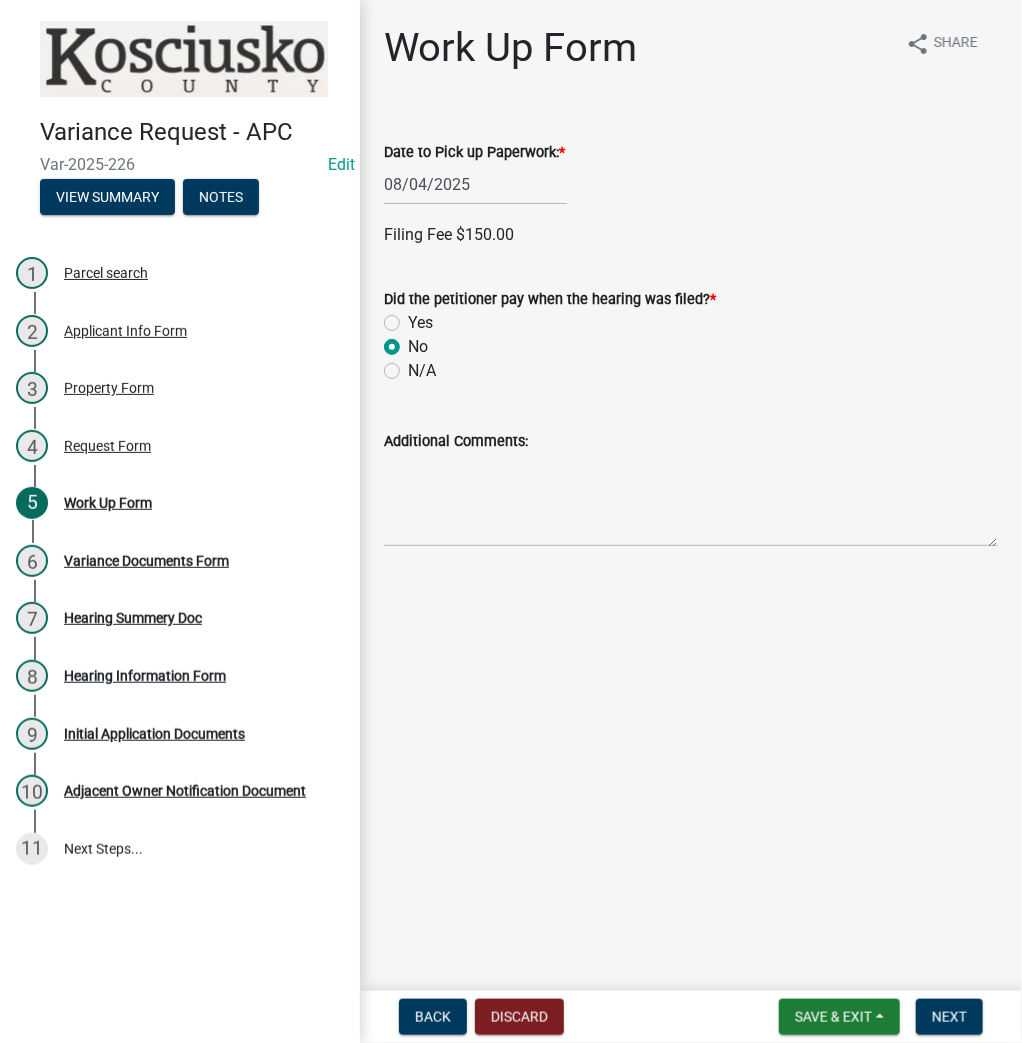 click on "Yes" 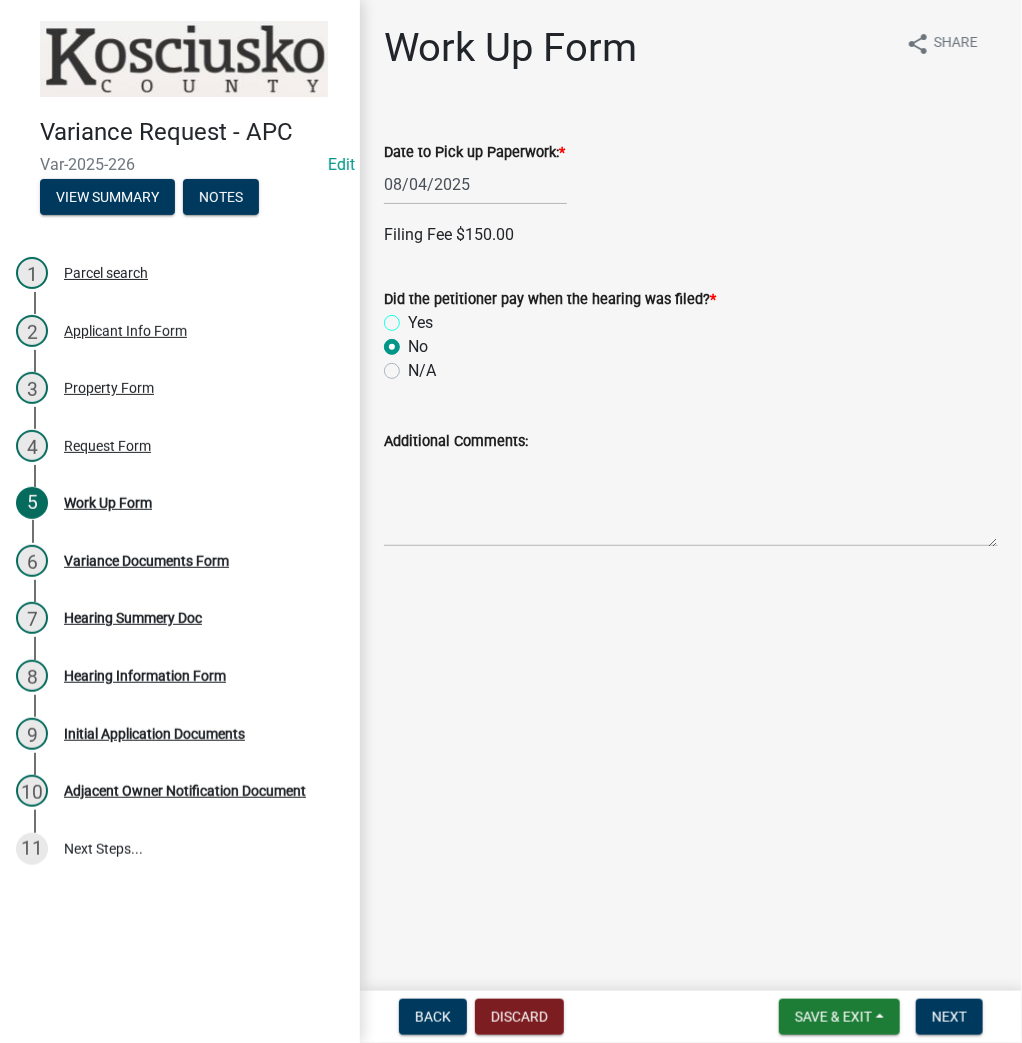 click on "Yes" at bounding box center (414, 317) 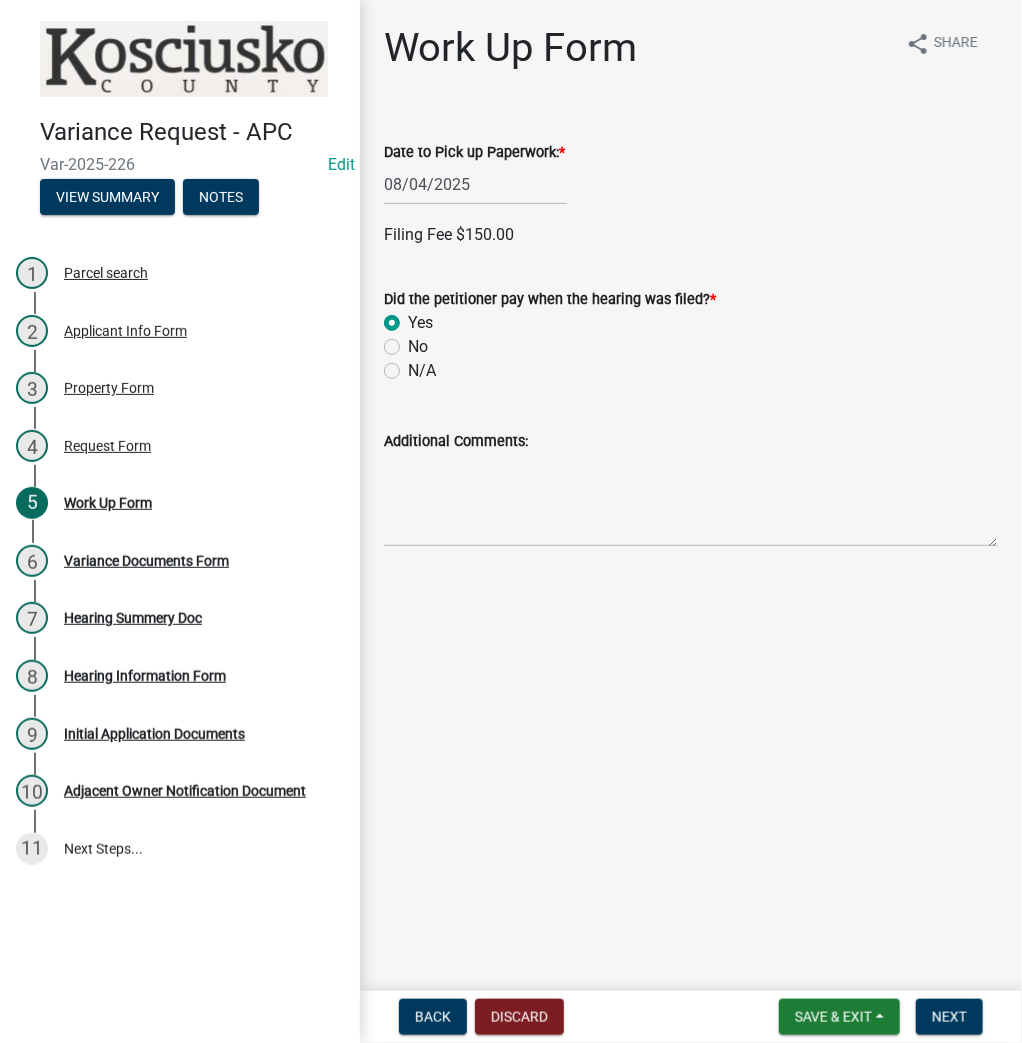 radio on "true" 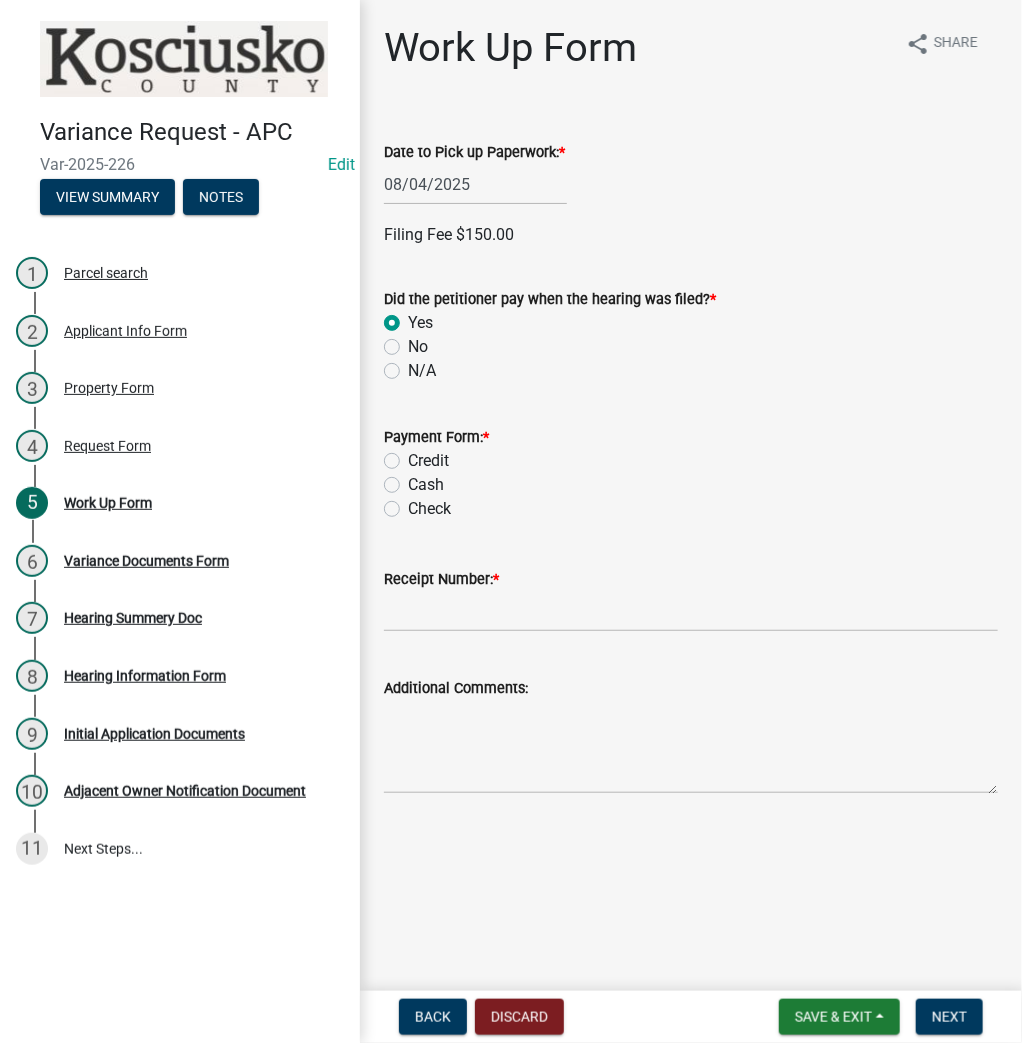 click on "Credit" 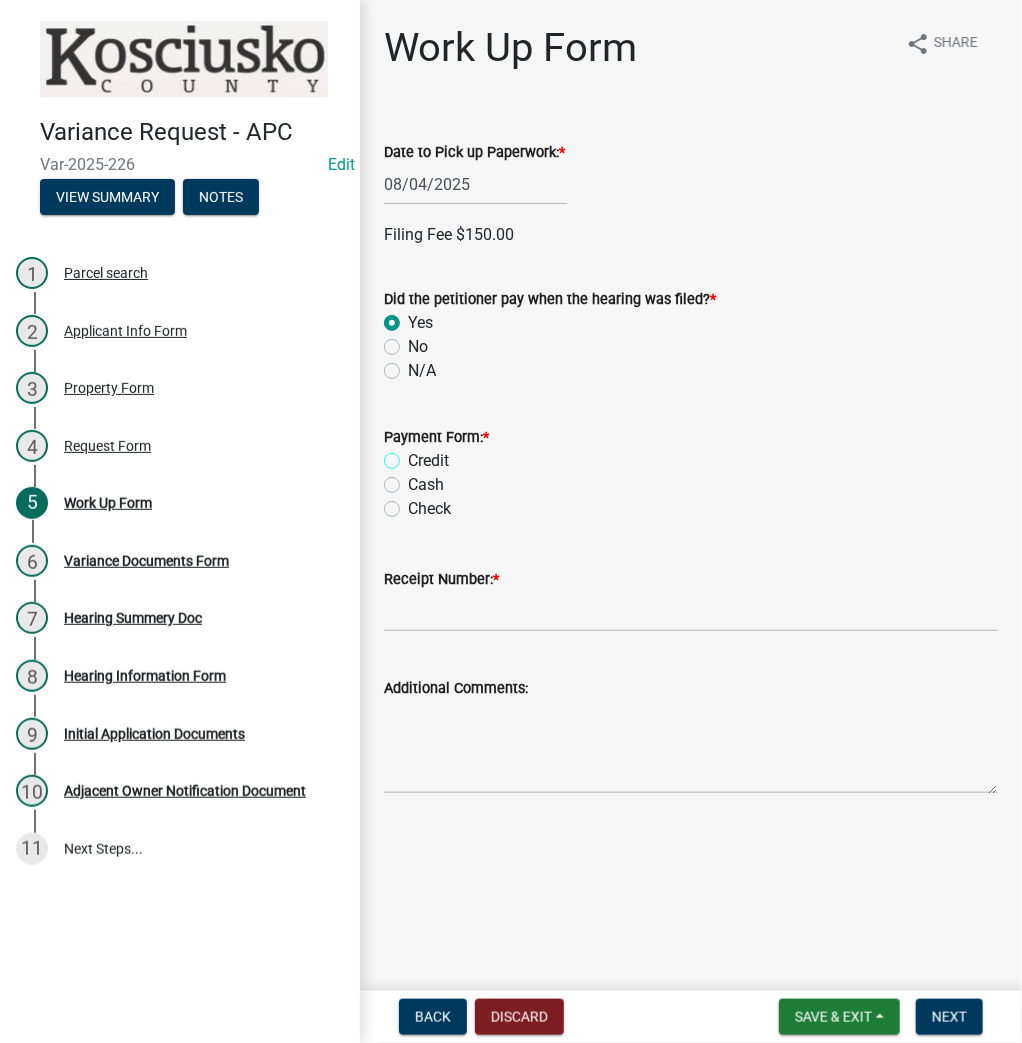 click on "Credit" at bounding box center [414, 455] 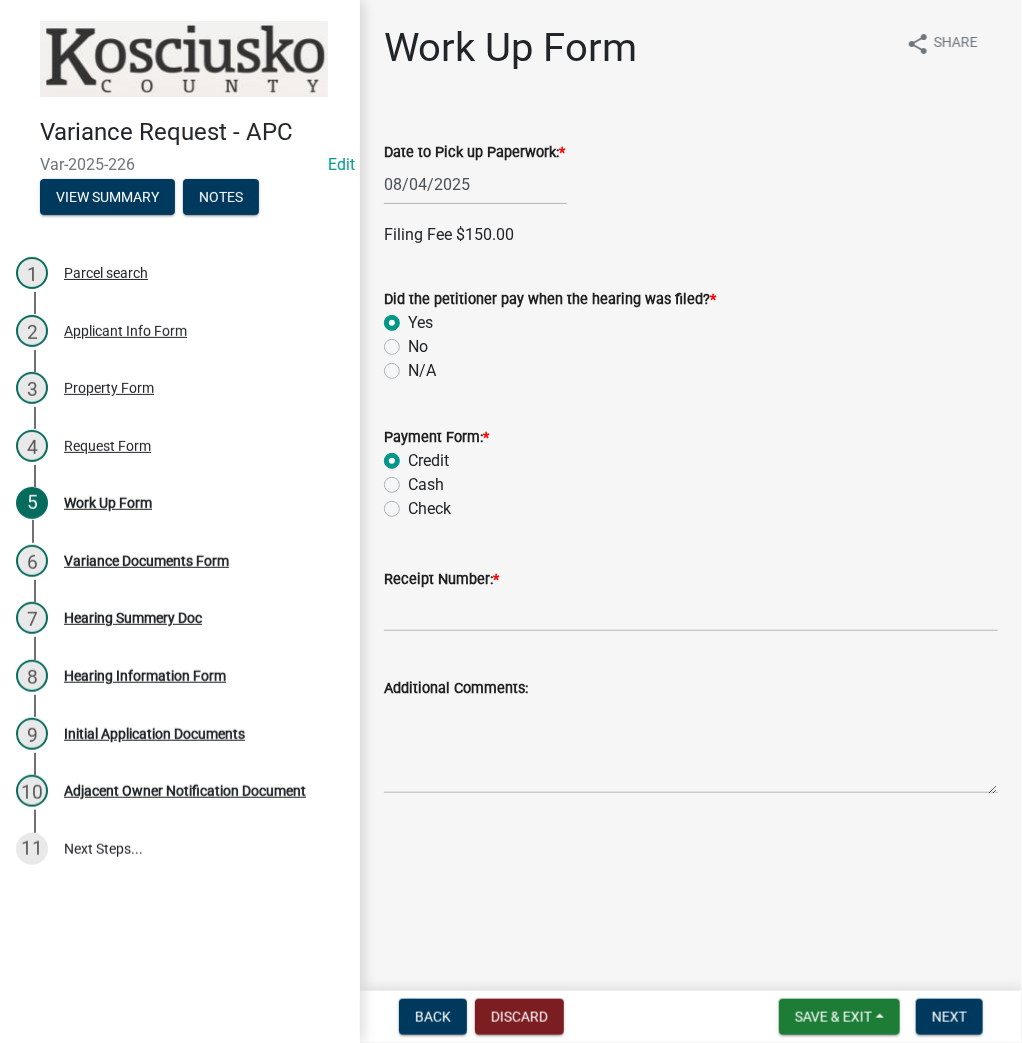 radio on "true" 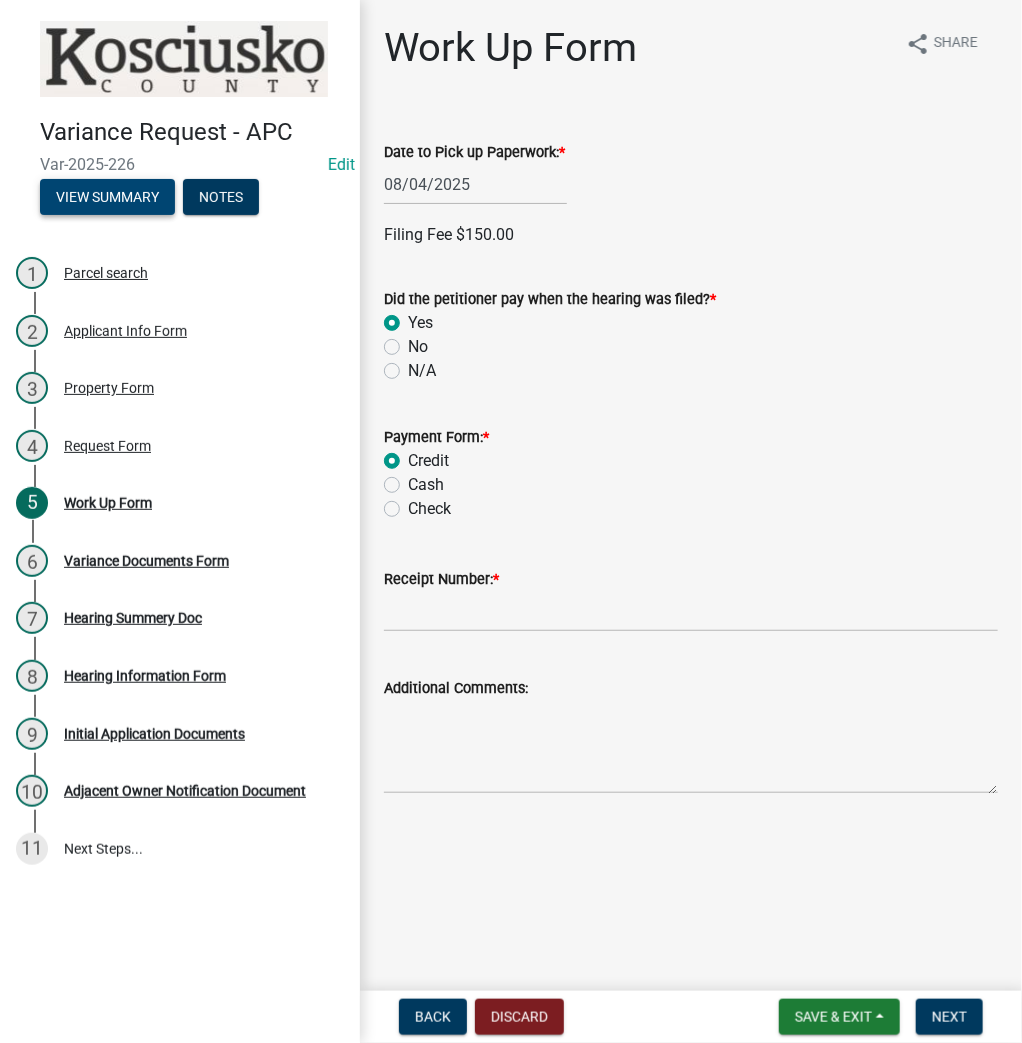 click on "View Summary" at bounding box center [107, 197] 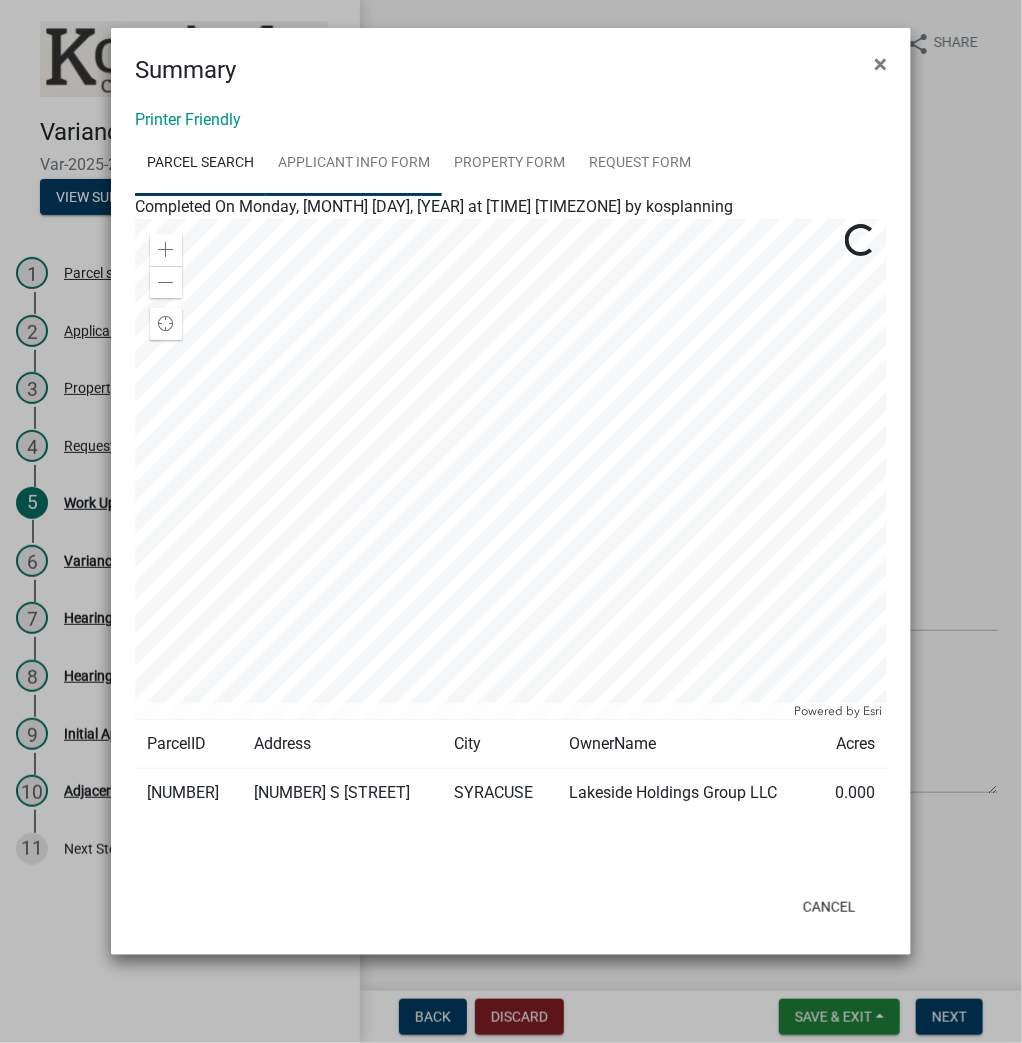 click on "Applicant Info Form" at bounding box center (354, 164) 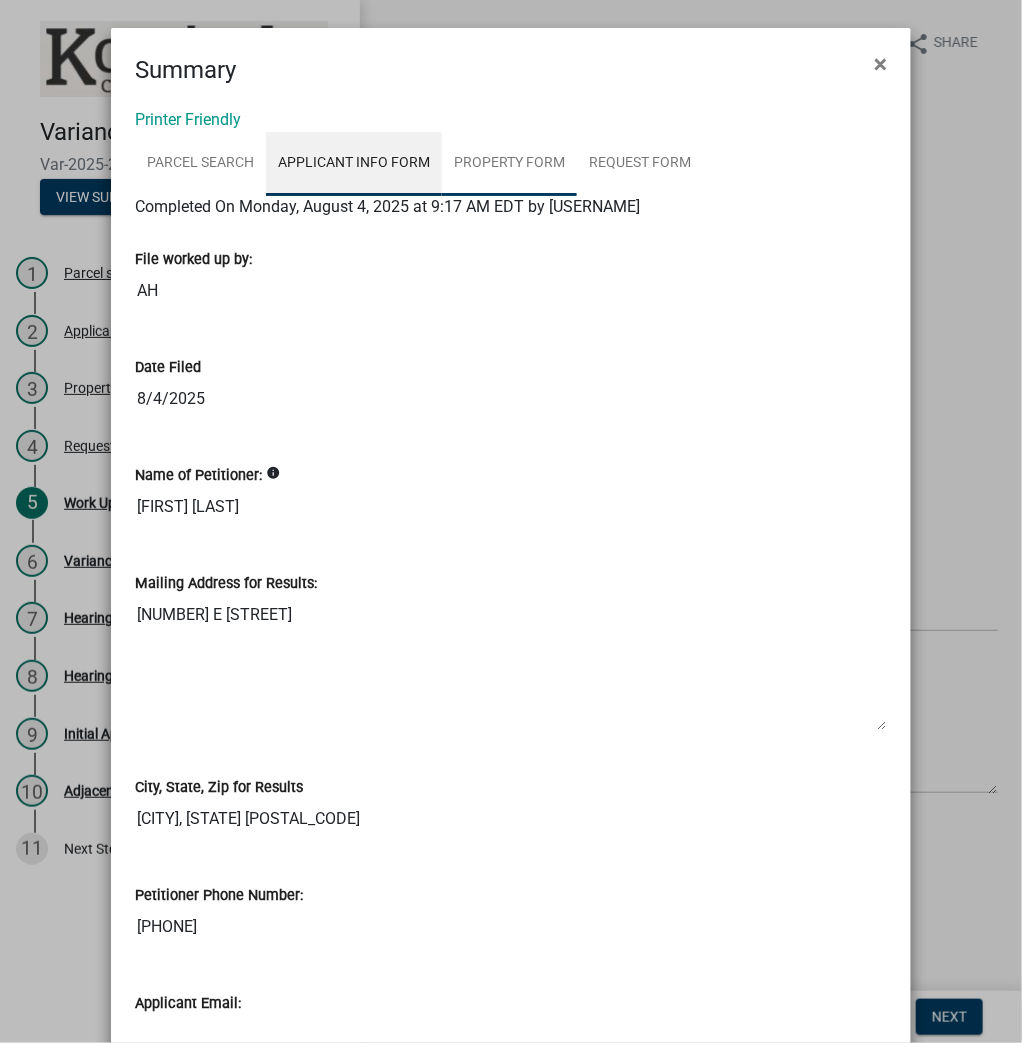 click on "Property Form" at bounding box center (509, 164) 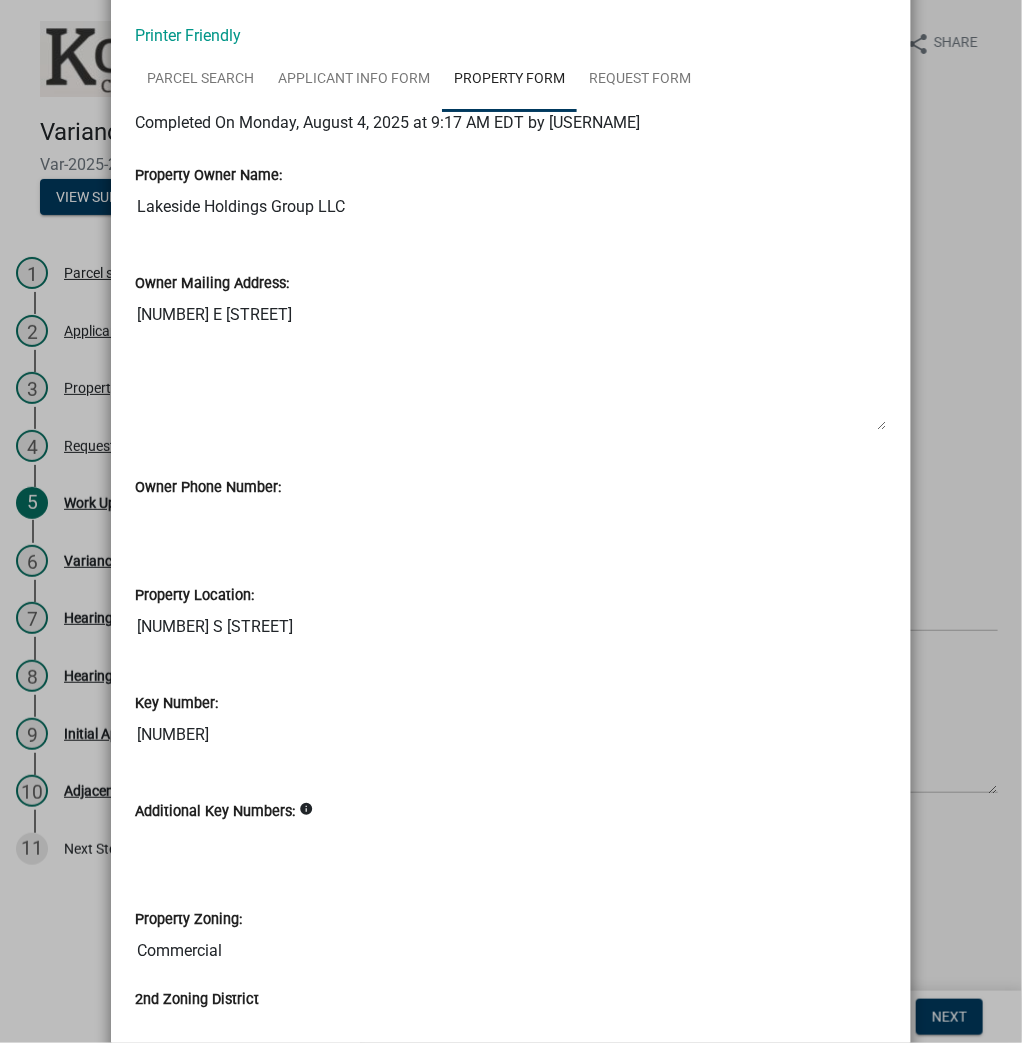 scroll, scrollTop: 0, scrollLeft: 0, axis: both 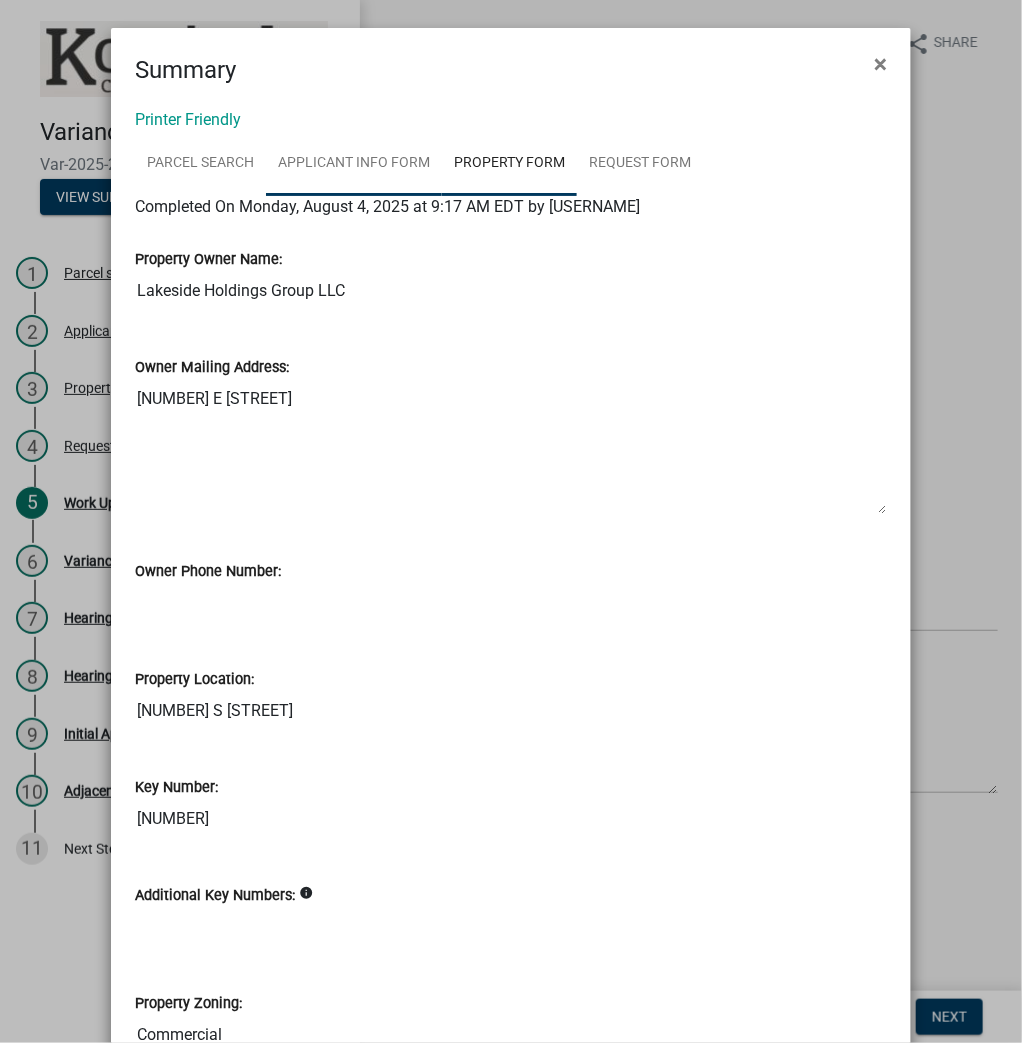 click on "Applicant Info Form" at bounding box center (354, 164) 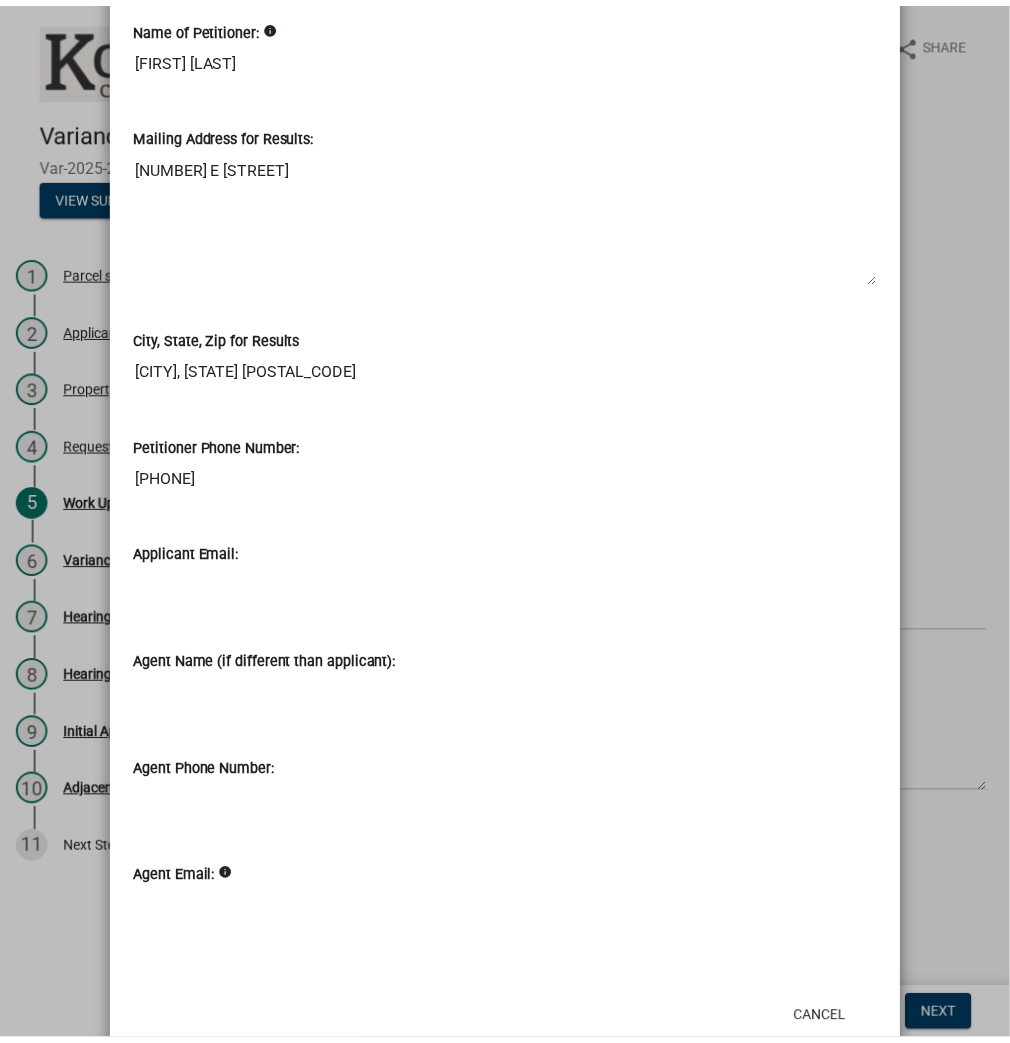 scroll, scrollTop: 498, scrollLeft: 0, axis: vertical 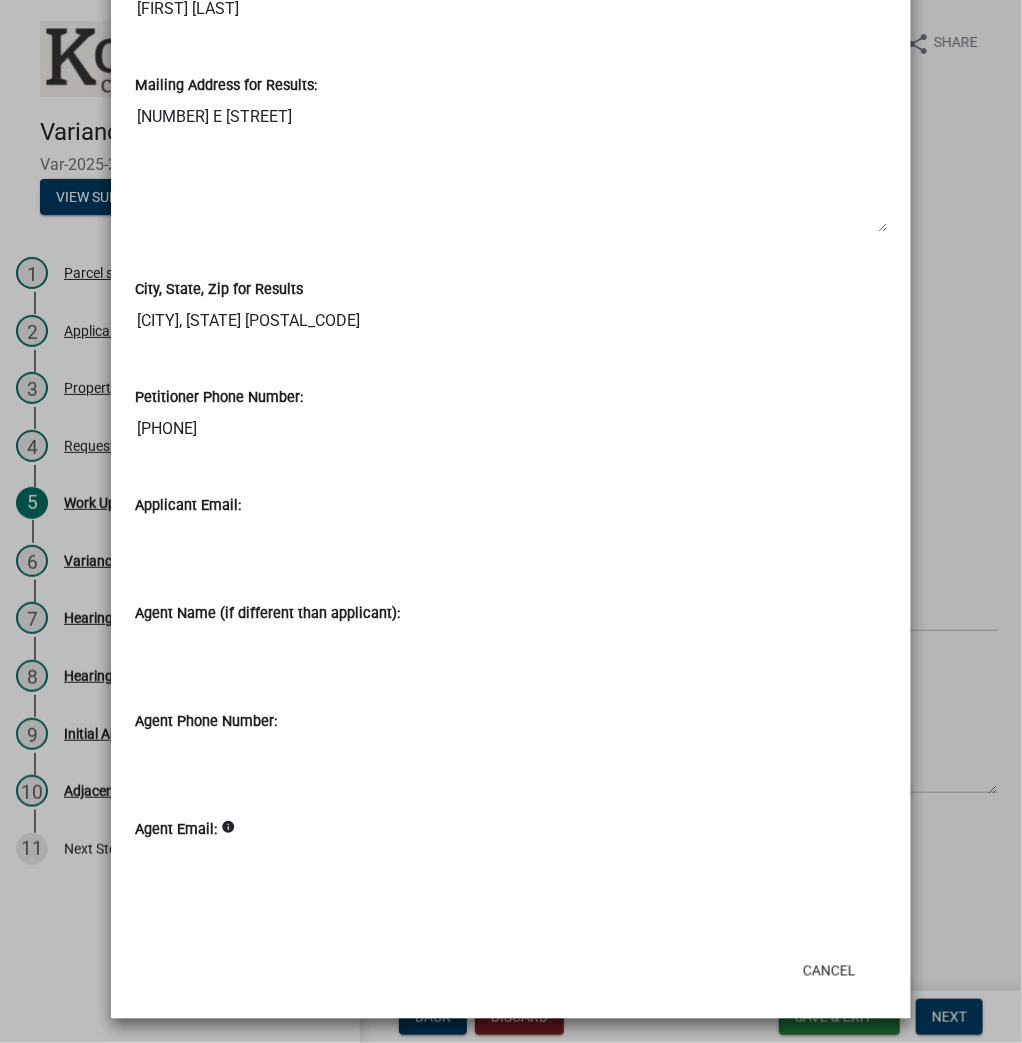 click on "[PHONE]" at bounding box center (511, 429) 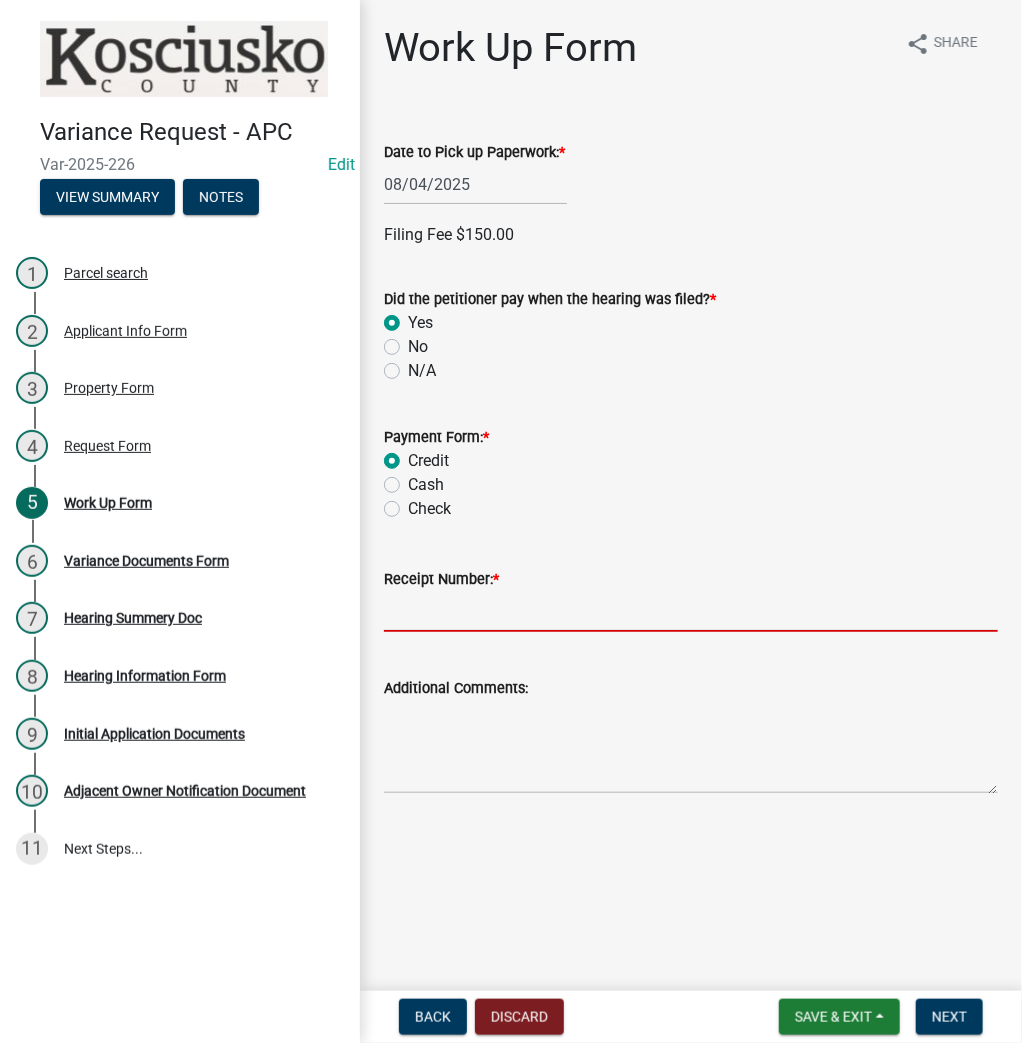 click on "Receipt Number:  *" at bounding box center [691, 611] 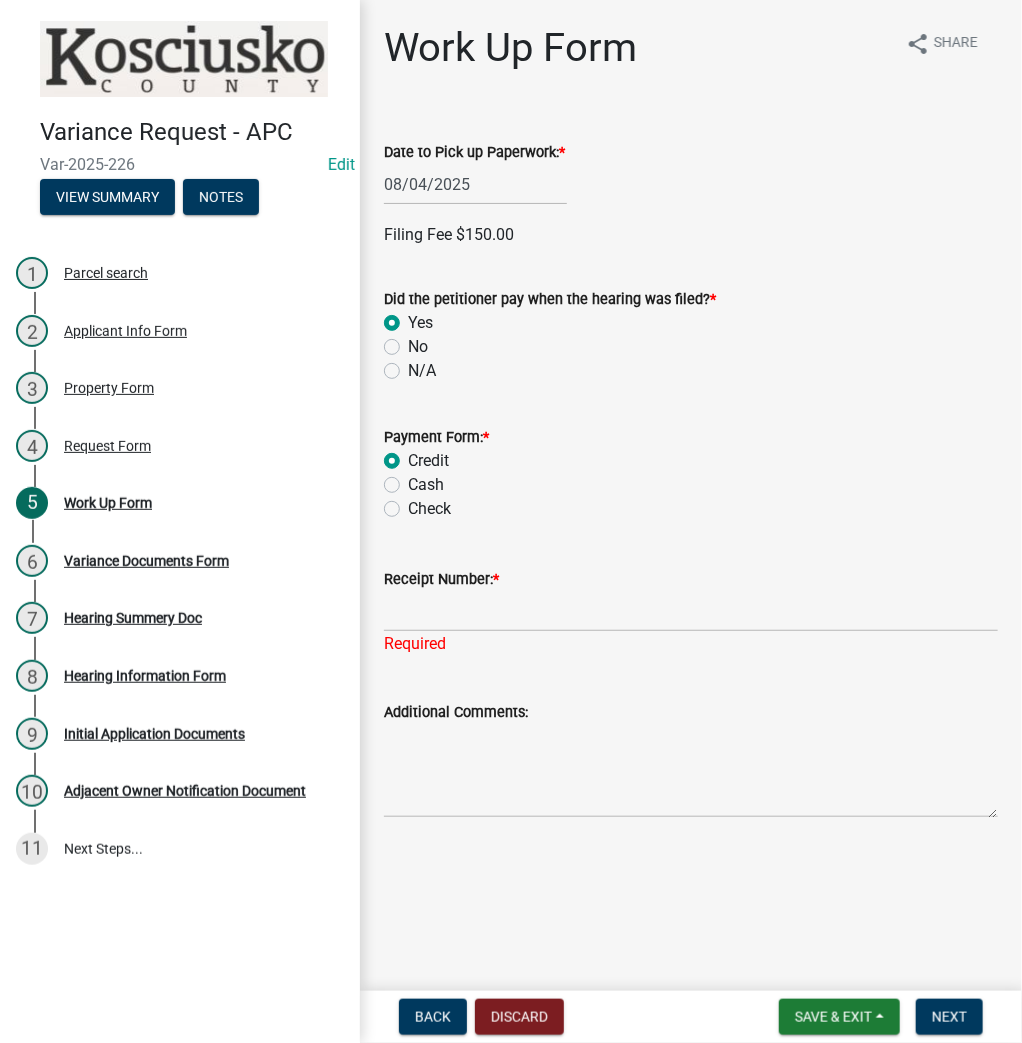 drag, startPoint x: 530, startPoint y: 636, endPoint x: 524, endPoint y: 623, distance: 14.3178215 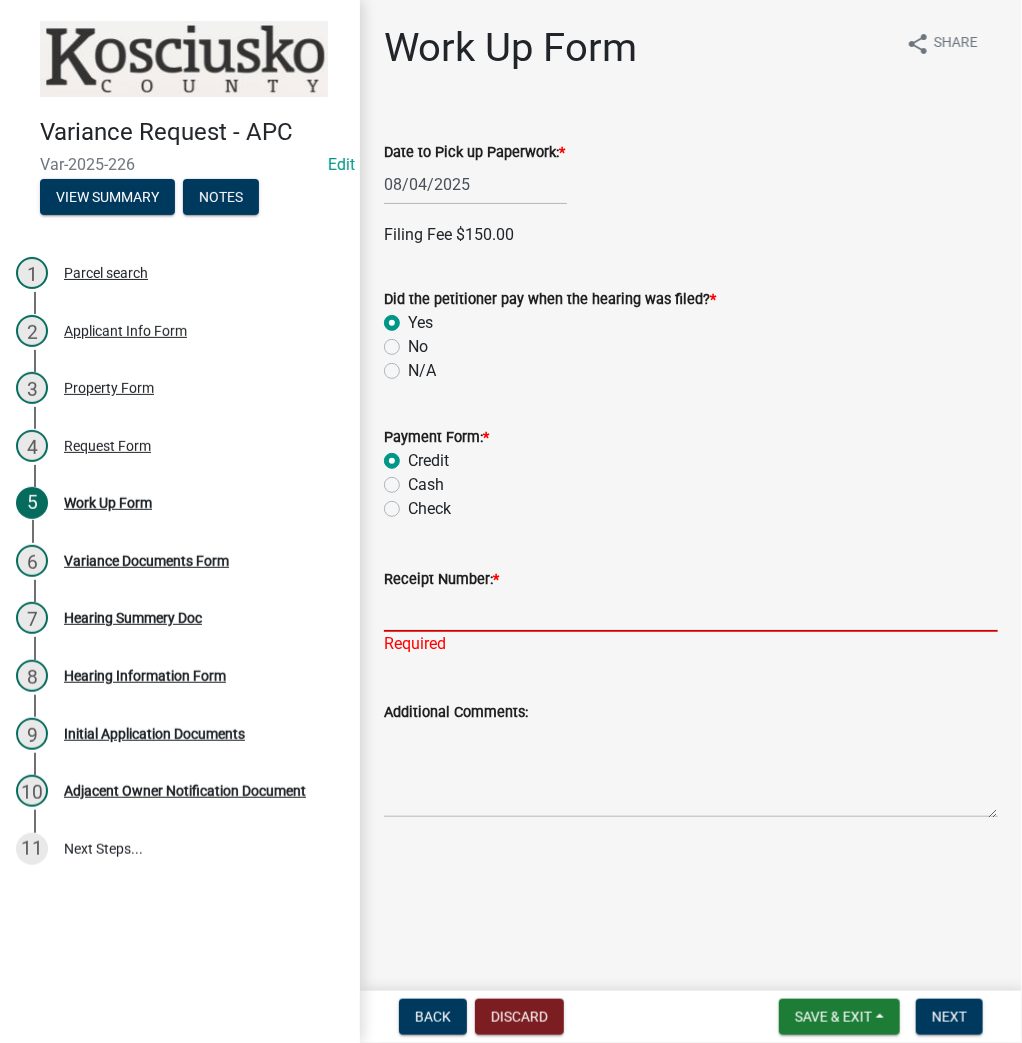 click on "Receipt Number:  *" at bounding box center (691, 611) 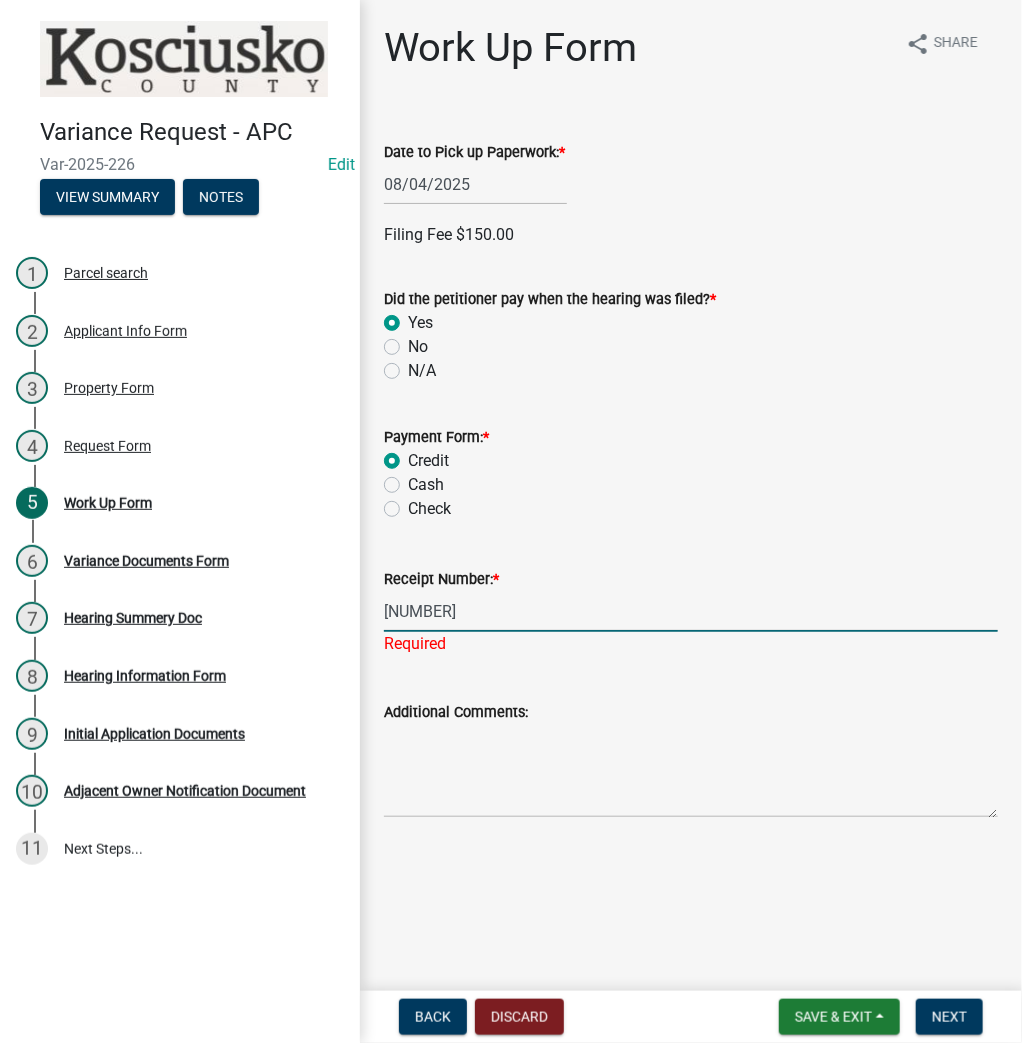 type on "[NUMBER]" 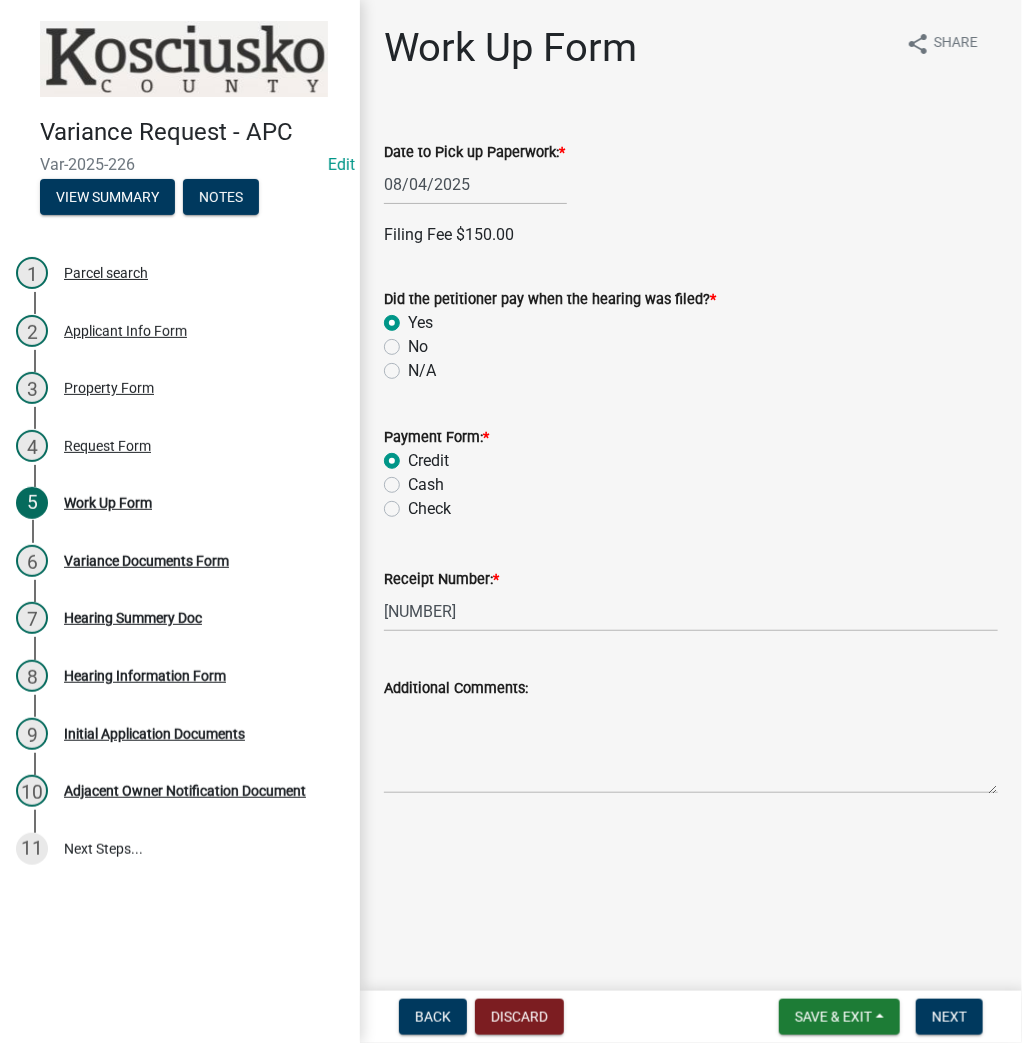 click on "Additional Comments:" 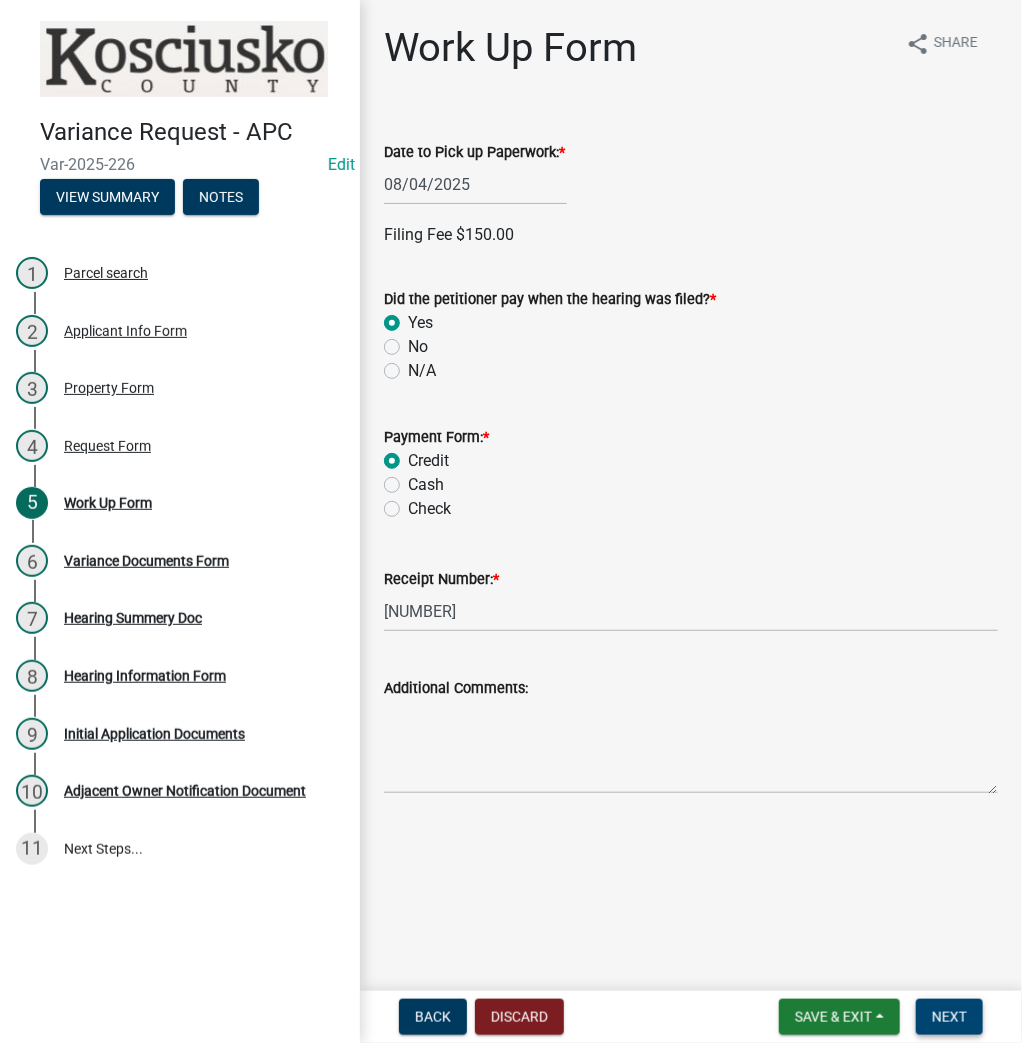 click on "Next" at bounding box center (949, 1017) 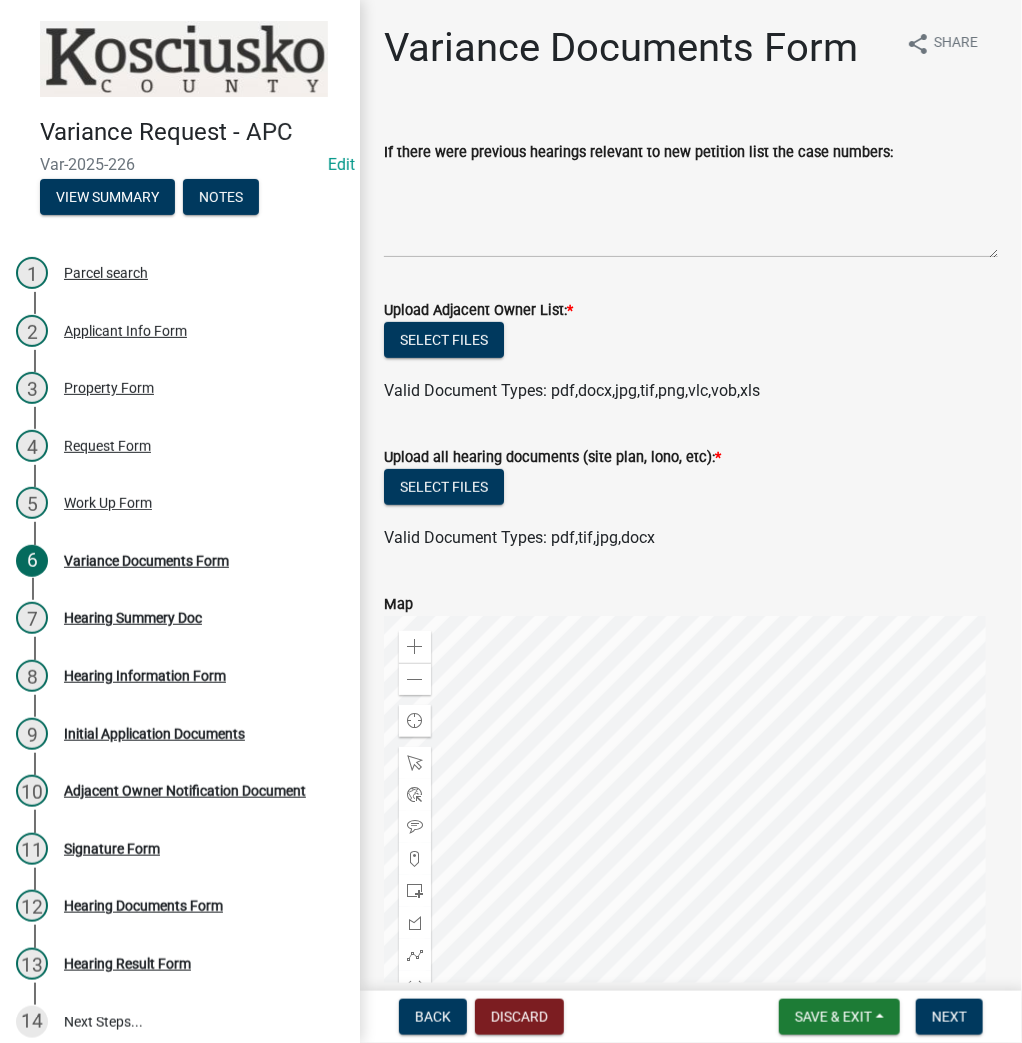 drag, startPoint x: 640, startPoint y: 815, endPoint x: 743, endPoint y: 336, distance: 489.94897 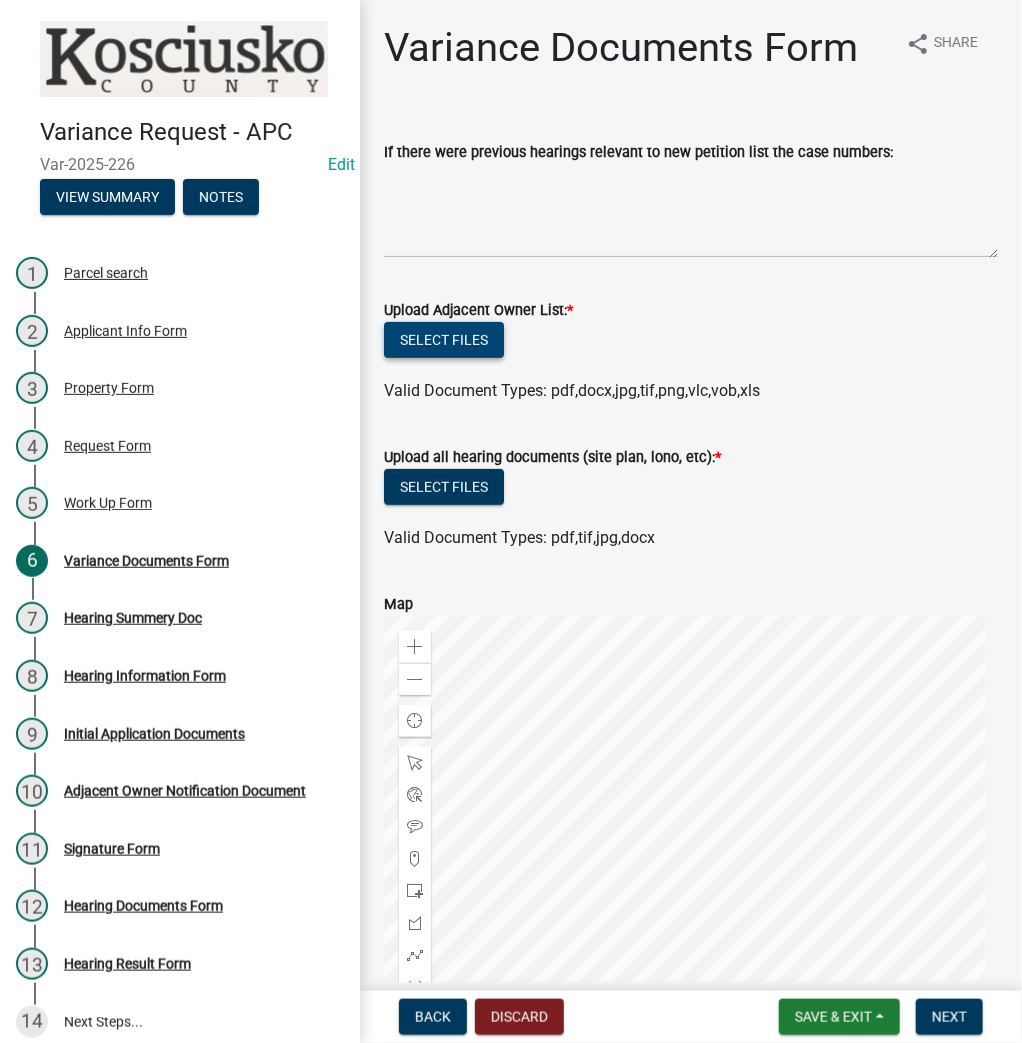 click on "Select files" 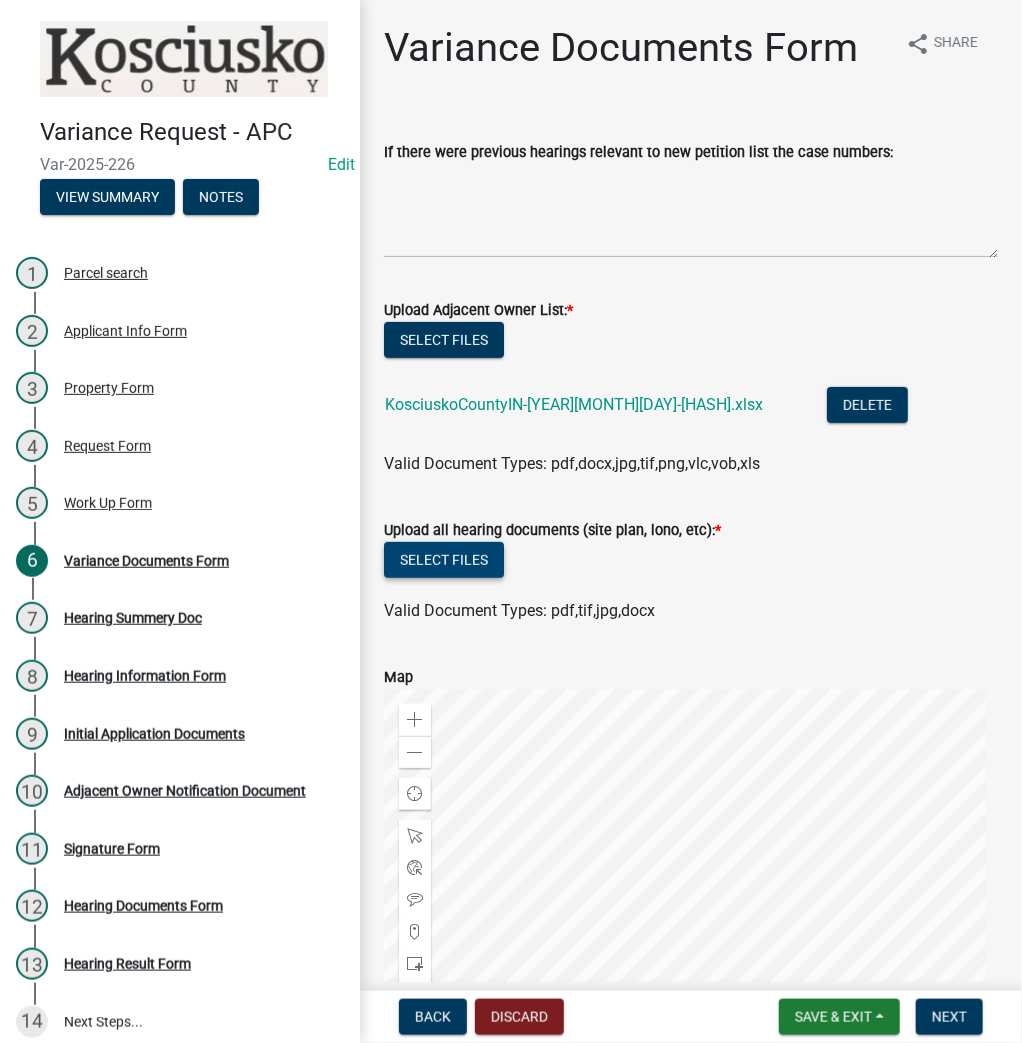 click on "Select files" 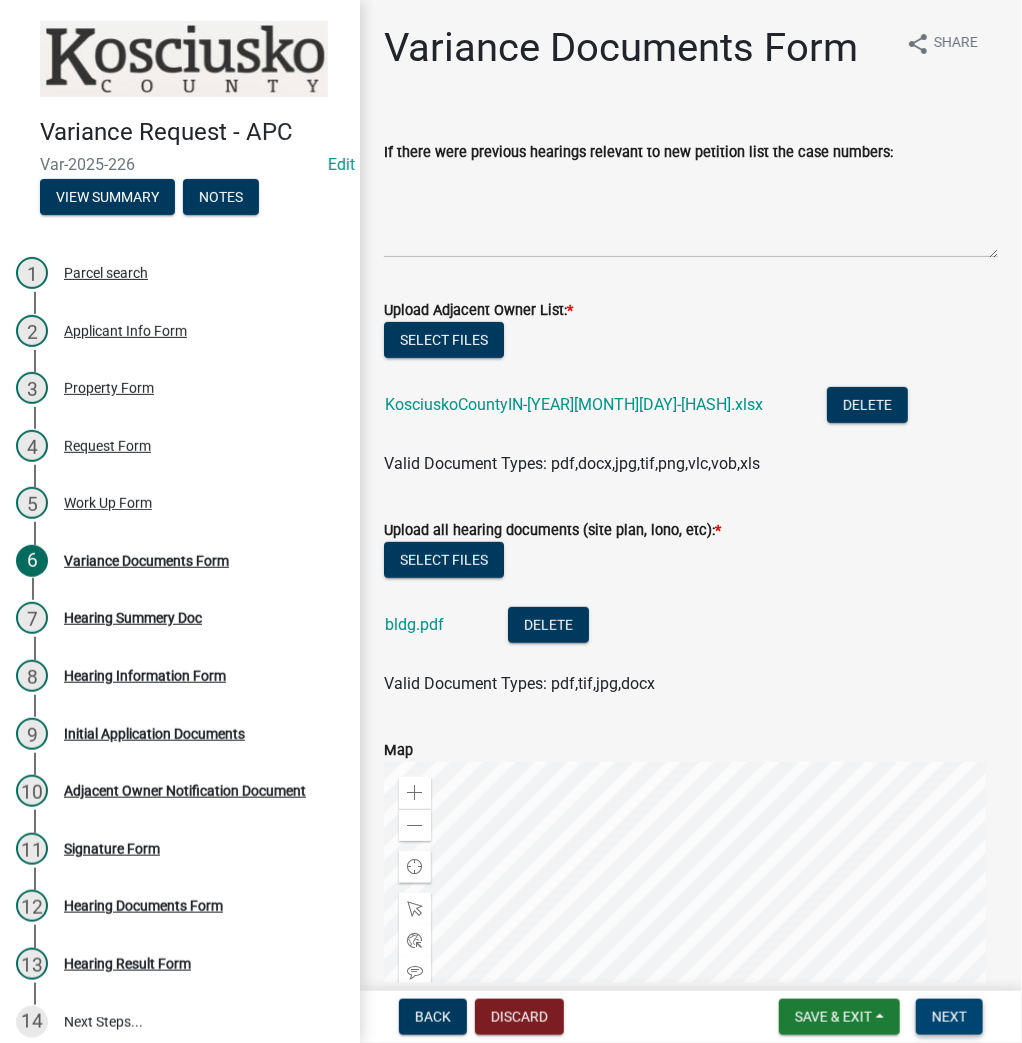 click on "Next" at bounding box center (949, 1017) 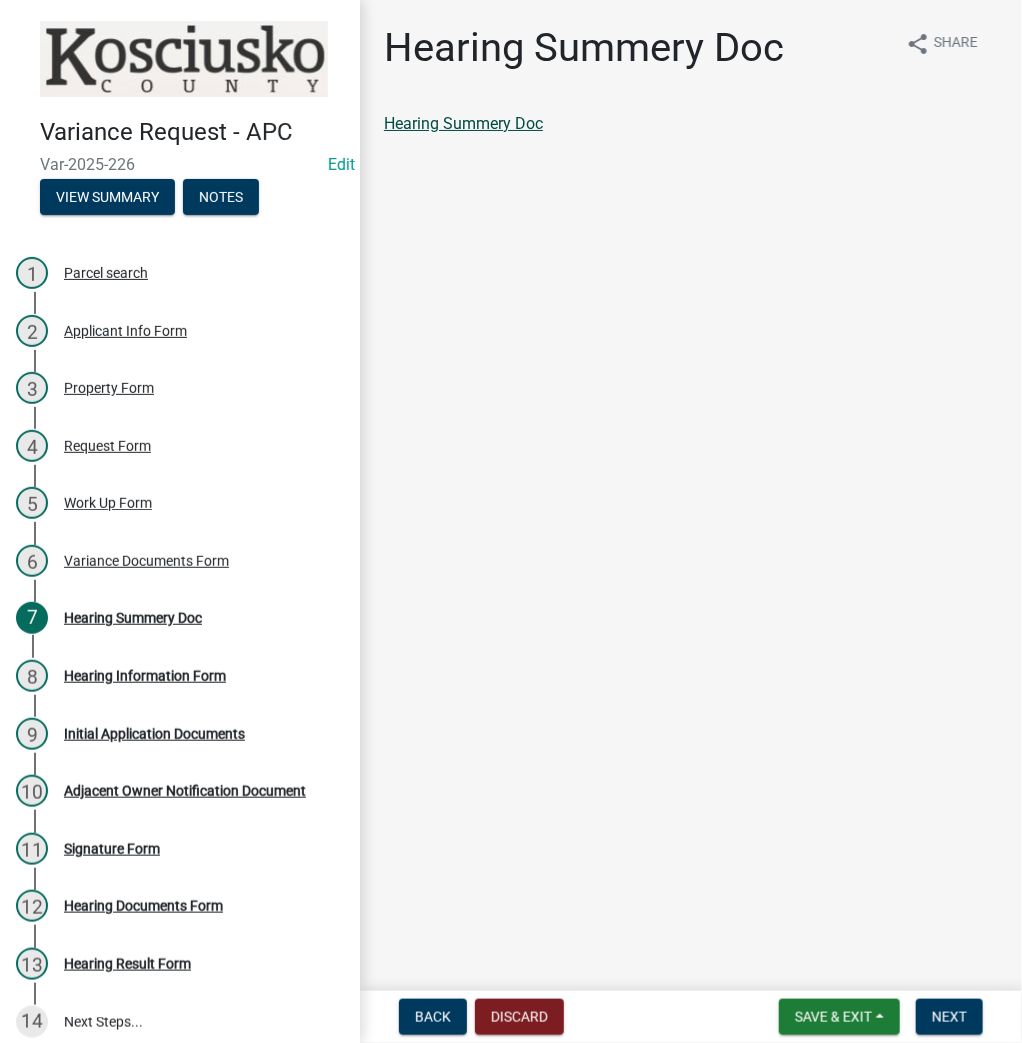 click on "Hearing Summery Doc" 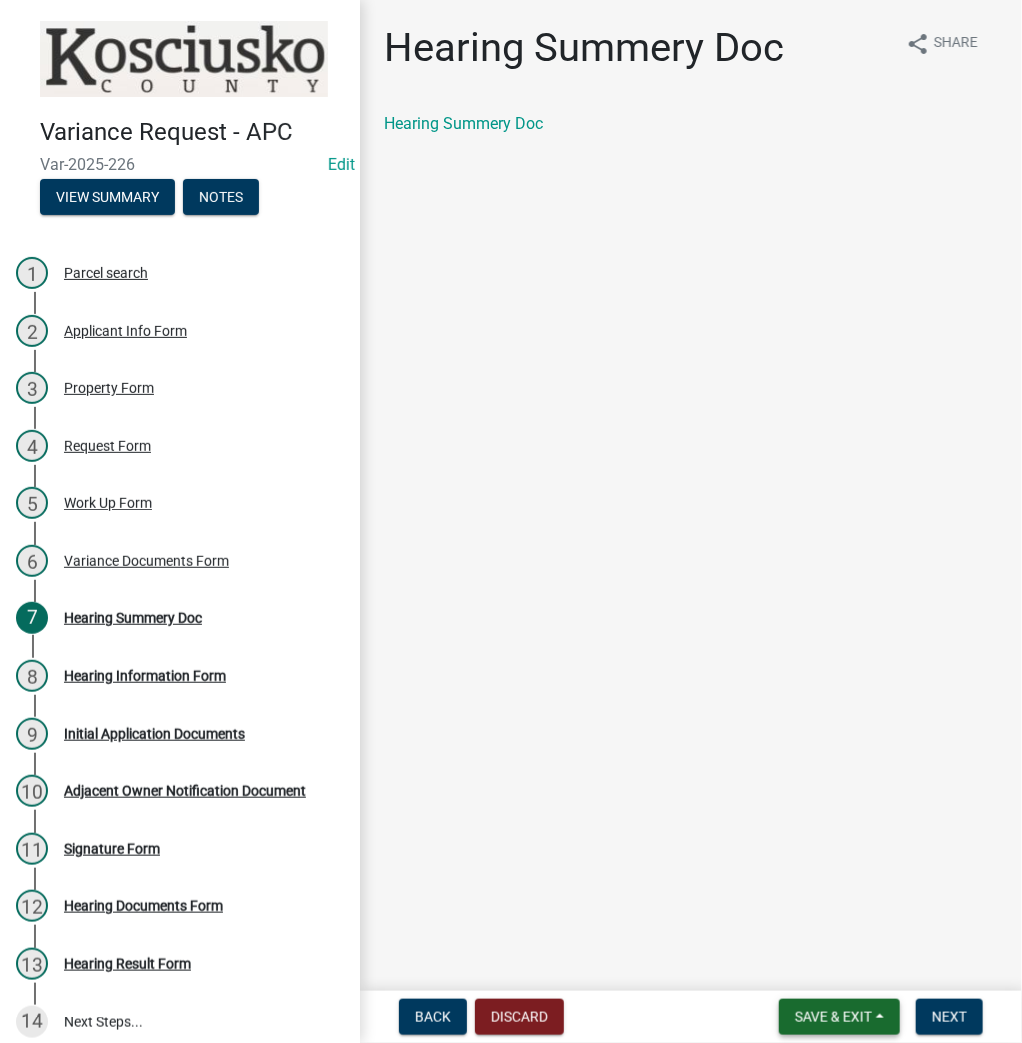 click on "Save & Exit" at bounding box center (839, 1017) 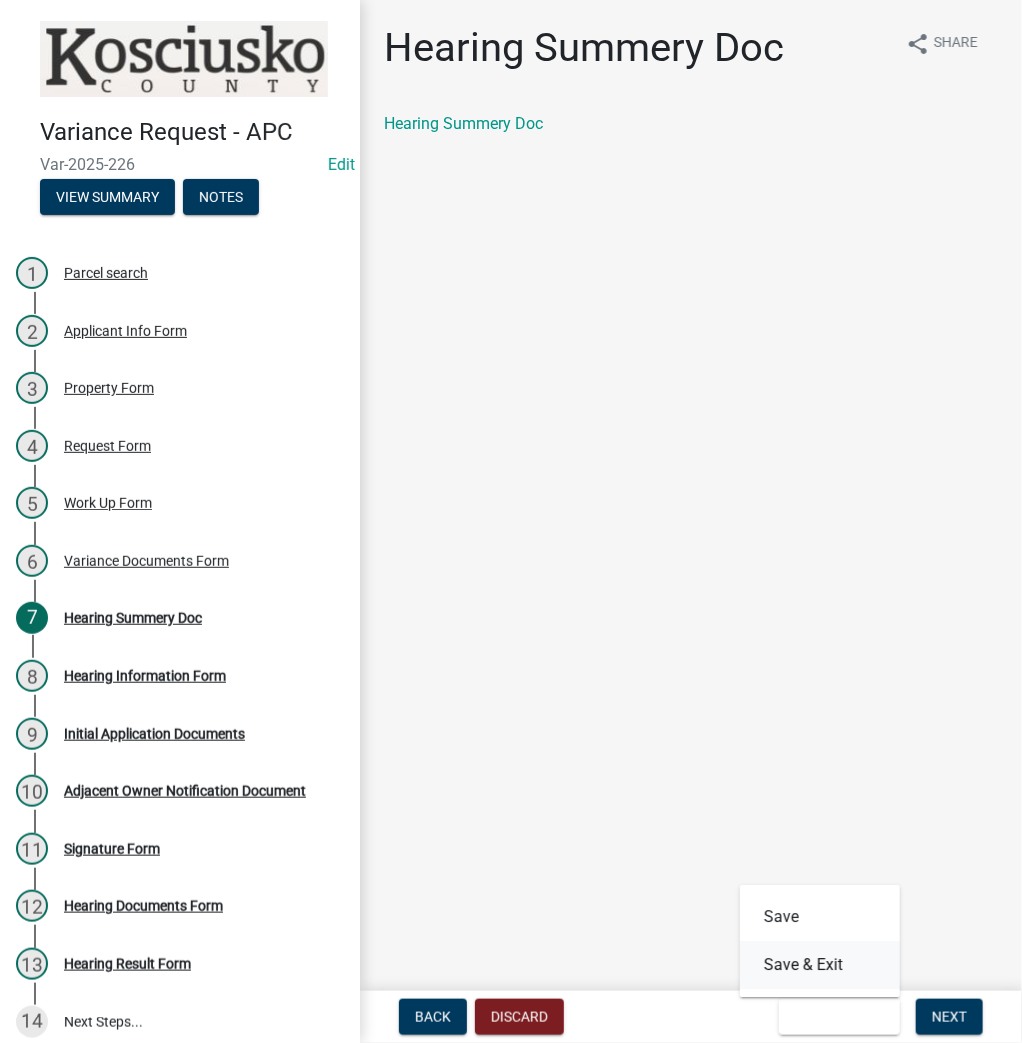 click on "Save & Exit" at bounding box center [820, 965] 